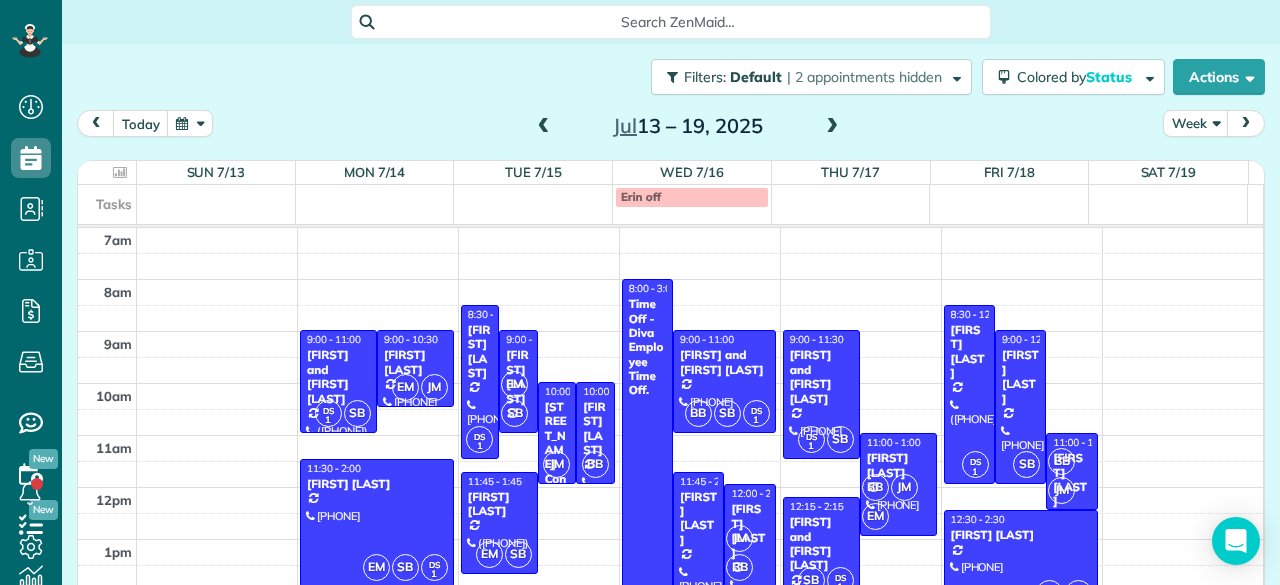 scroll, scrollTop: 0, scrollLeft: 0, axis: both 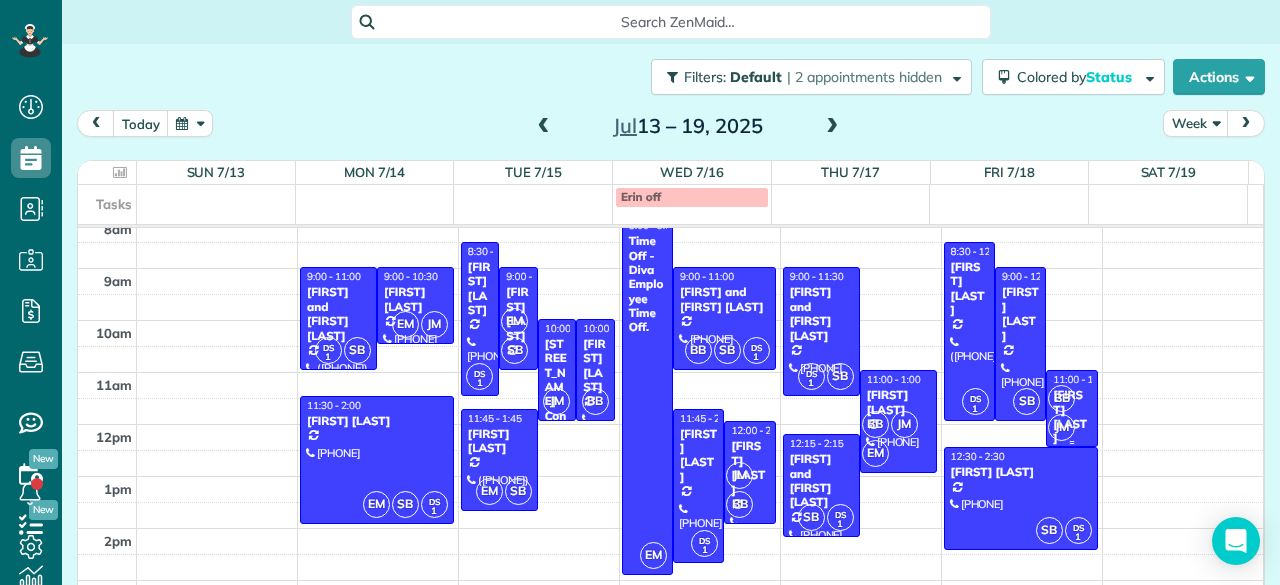 click on "BB JM" at bounding box center [1069, 413] 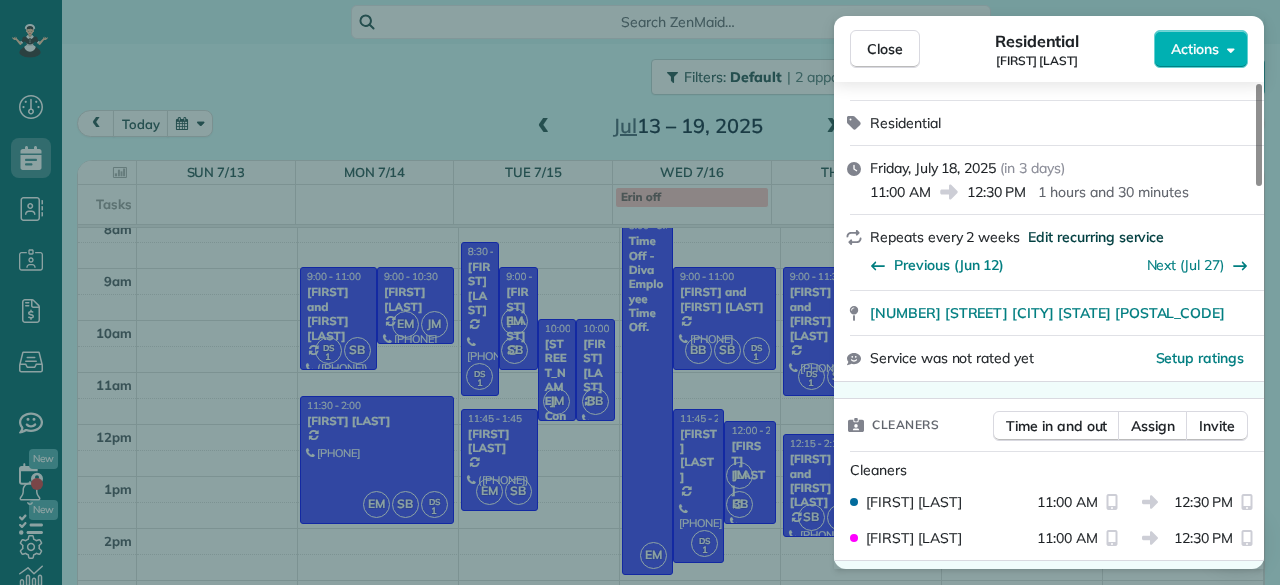 scroll, scrollTop: 218, scrollLeft: 0, axis: vertical 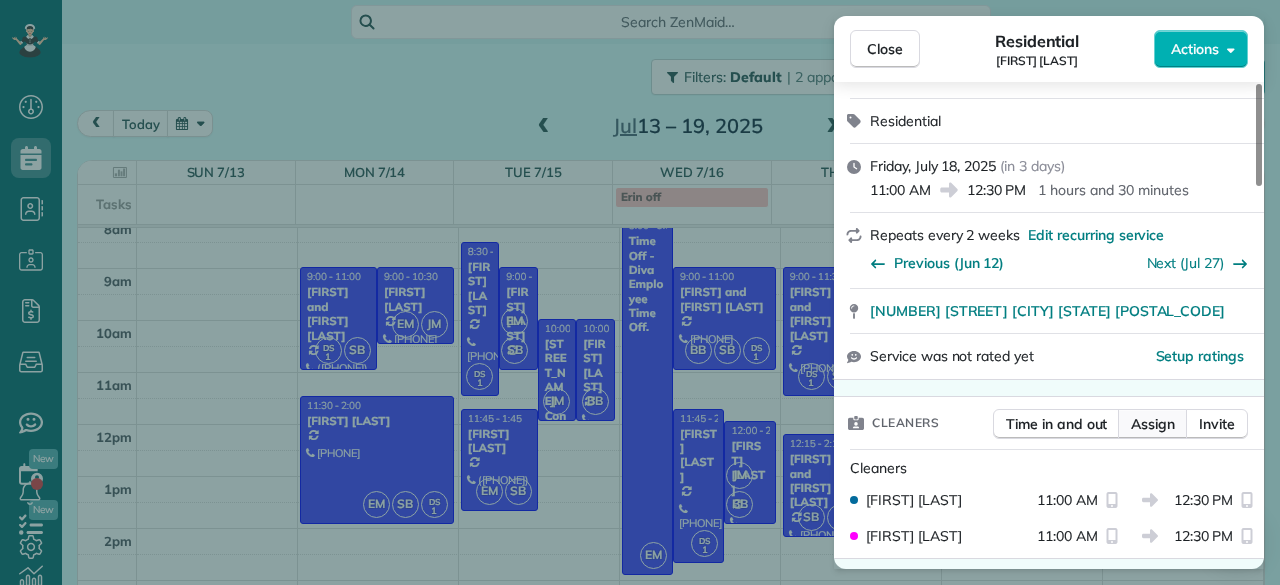 click on "Assign" at bounding box center (1153, 424) 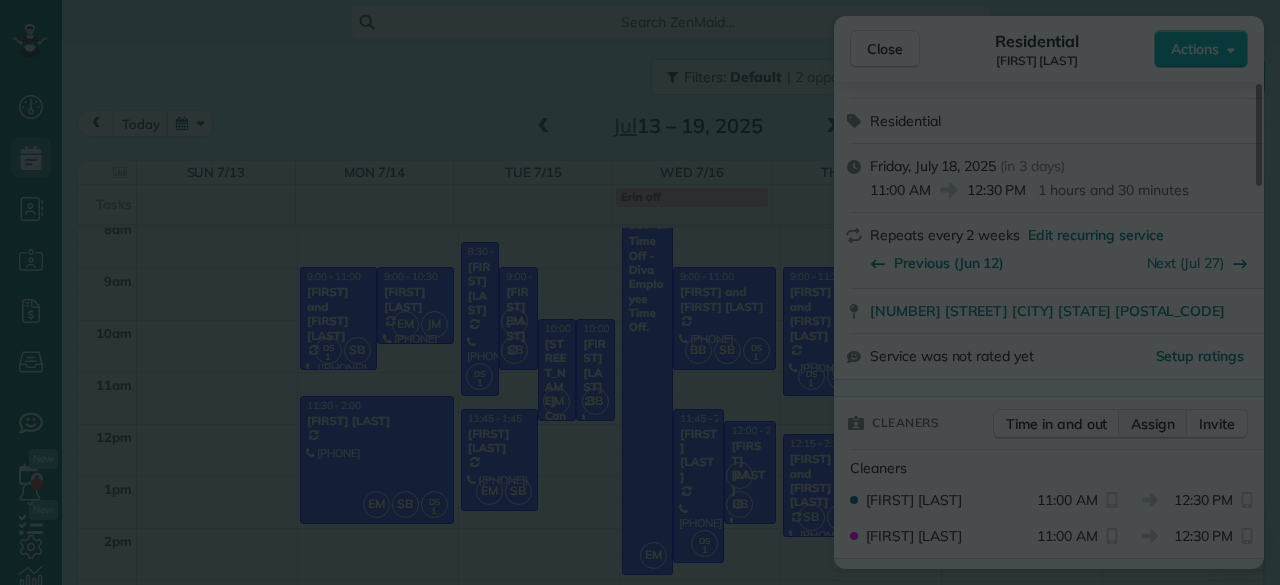 scroll, scrollTop: 0, scrollLeft: 0, axis: both 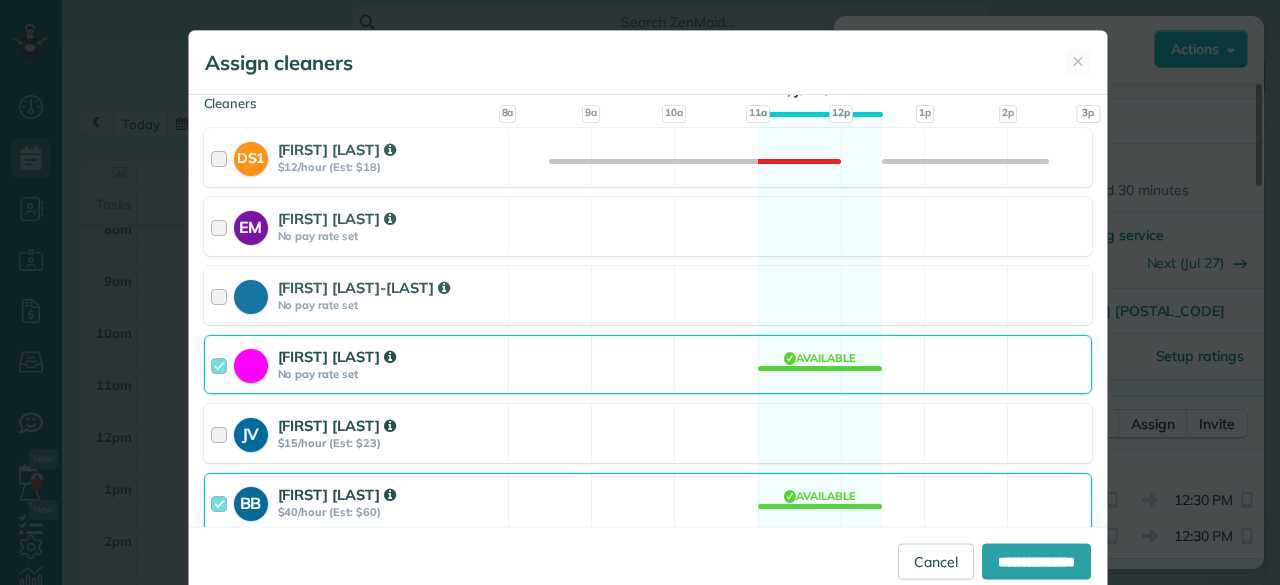 click on "[FIRST] [LAST]" at bounding box center (337, 425) 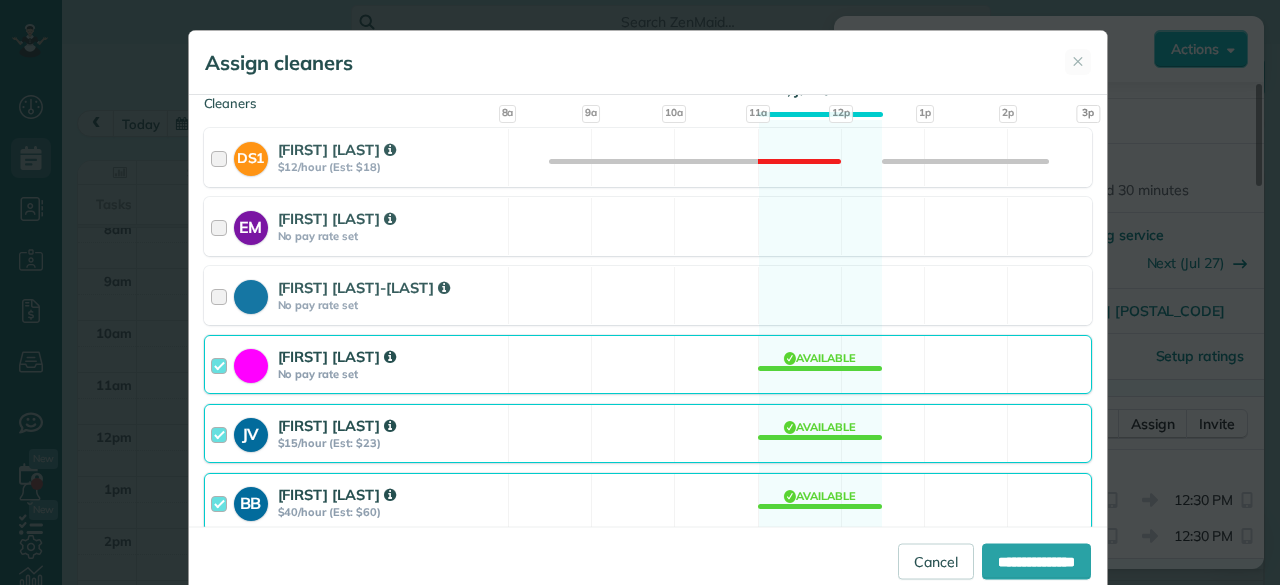 click on "No pay rate set" at bounding box center [390, 374] 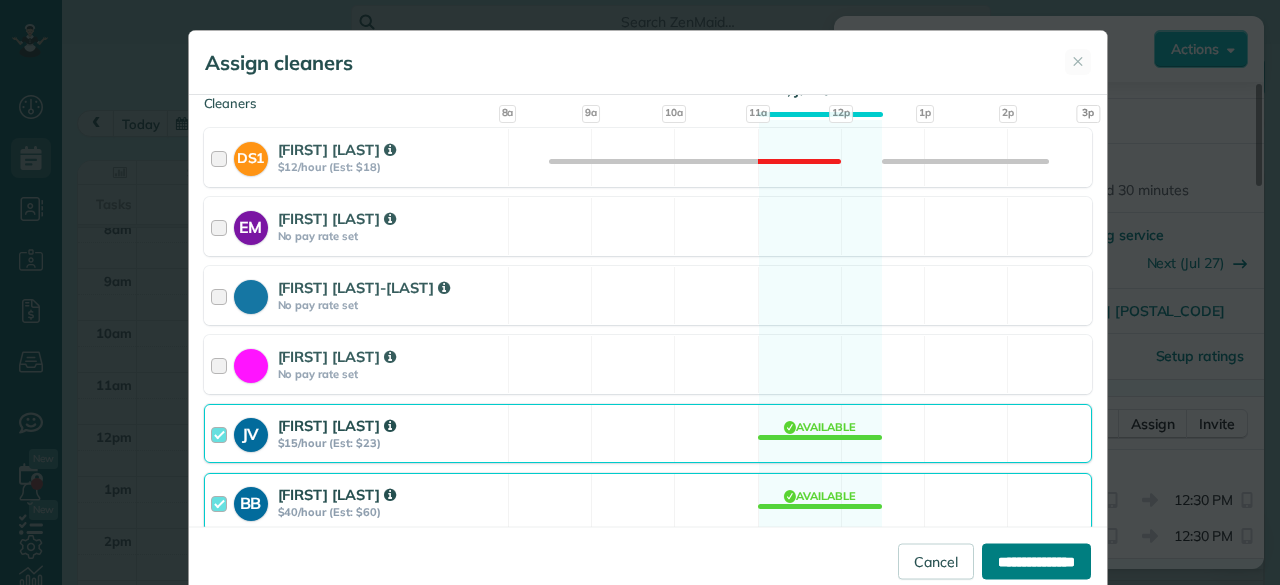 click on "**********" at bounding box center [1036, 561] 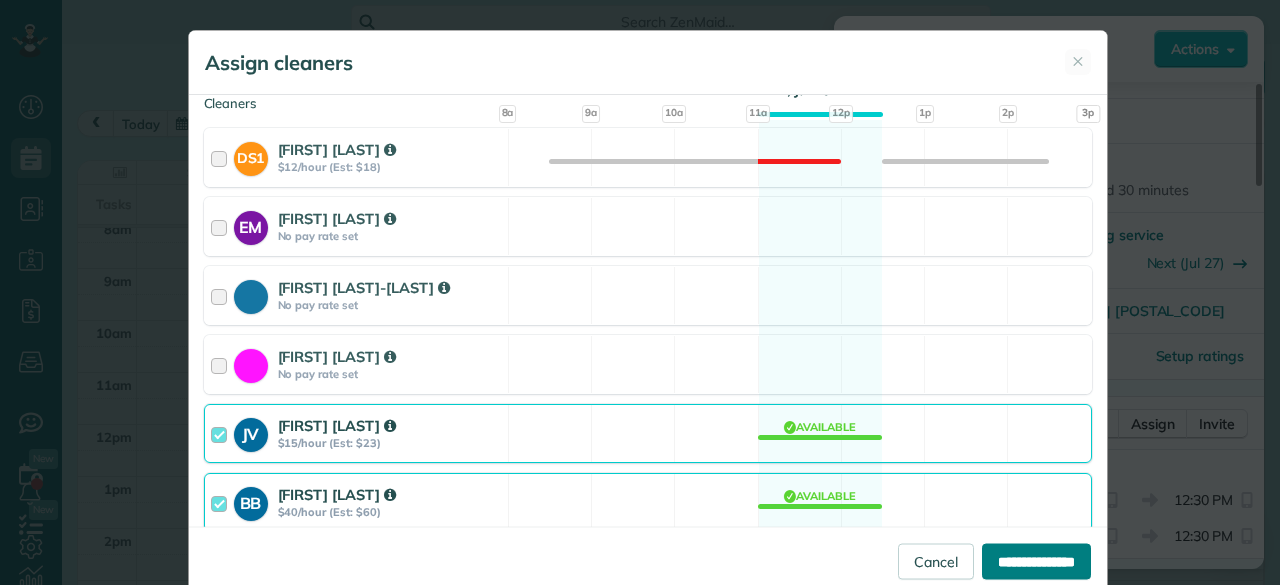 type on "**********" 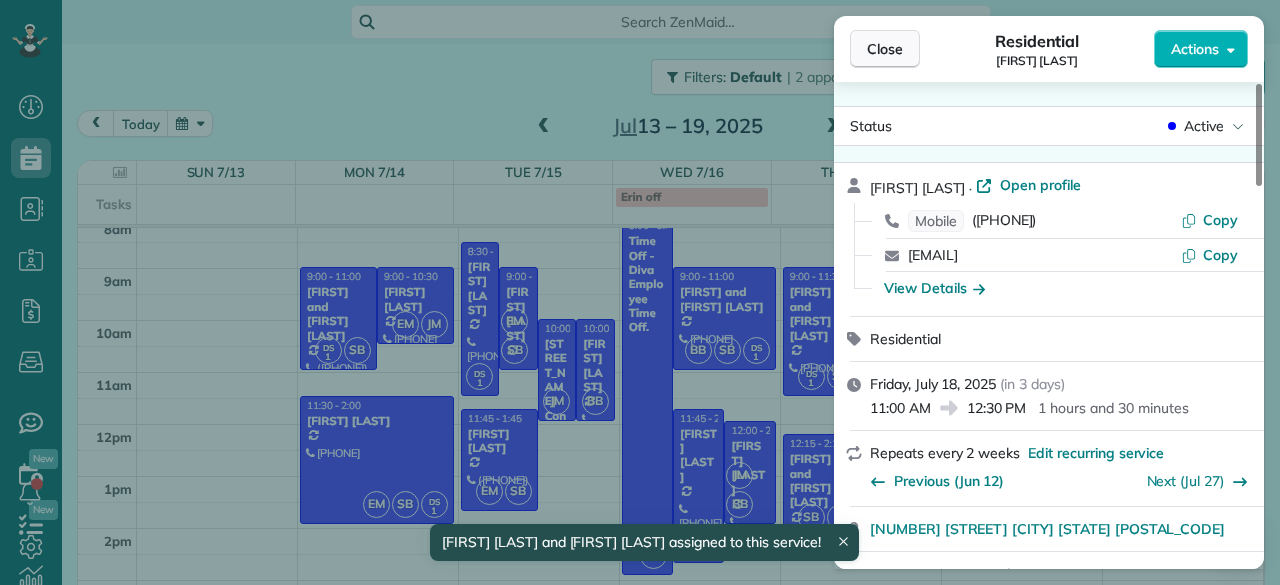 click on "Close" at bounding box center (885, 49) 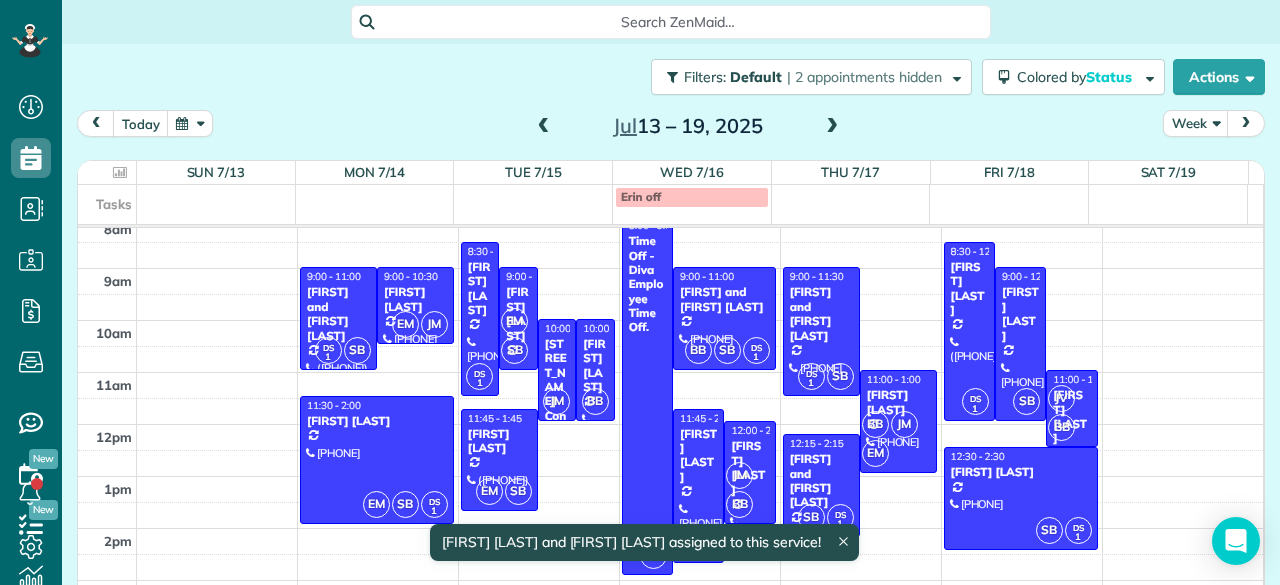 drag, startPoint x: 1056, startPoint y: 411, endPoint x: 1045, endPoint y: 351, distance: 61 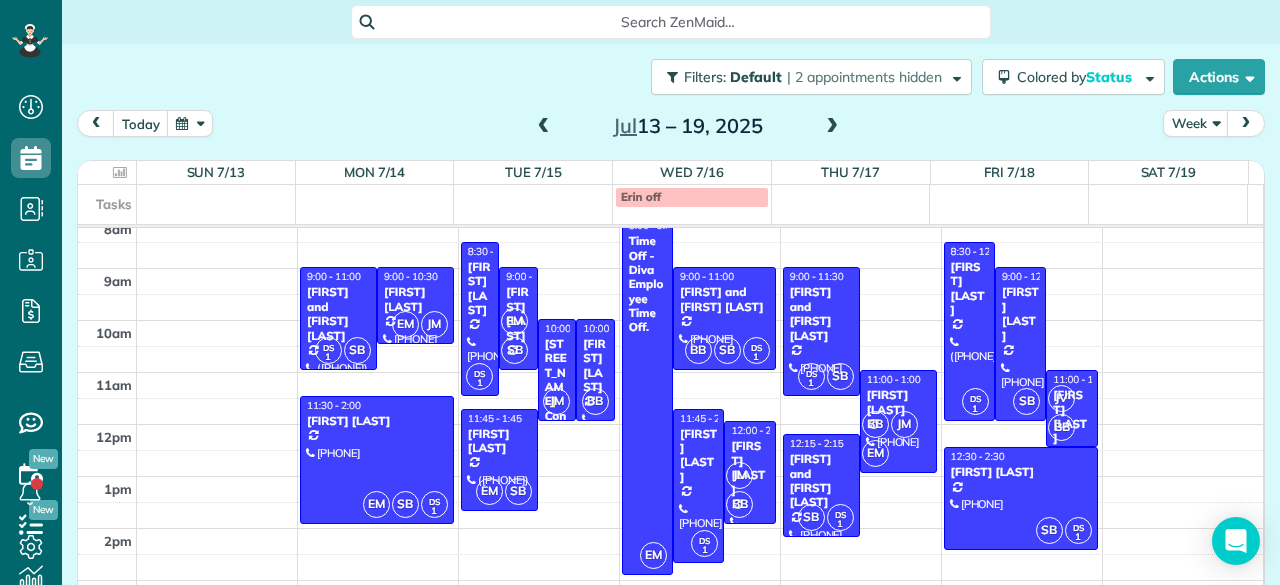 drag, startPoint x: 1045, startPoint y: 351, endPoint x: 472, endPoint y: 97, distance: 626.7735 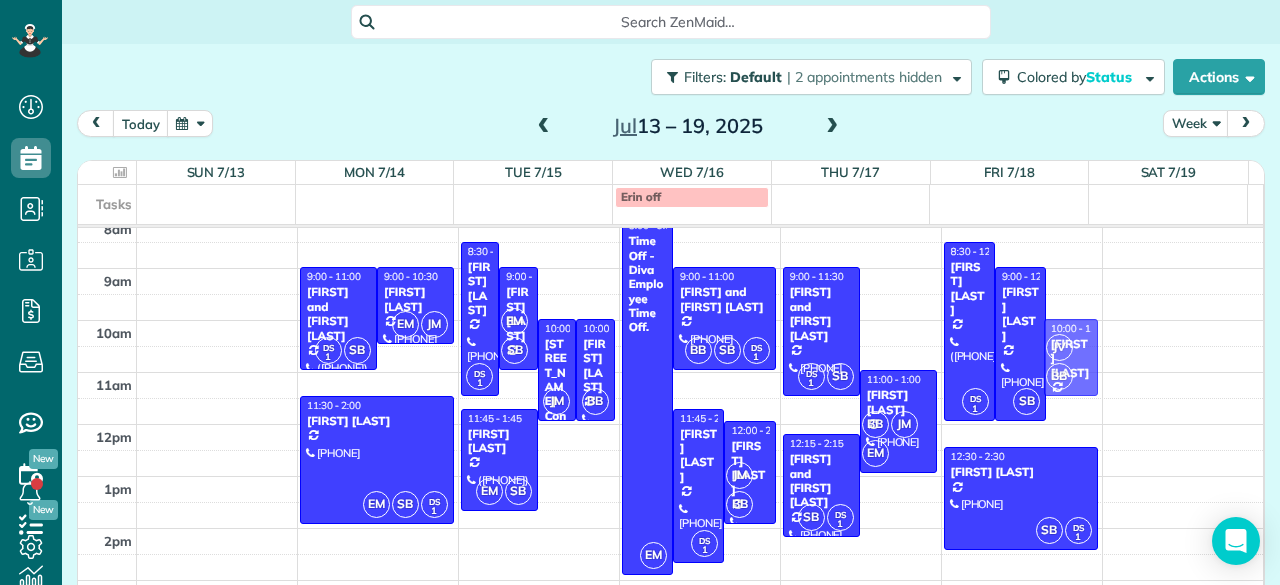 drag, startPoint x: 1059, startPoint y: 398, endPoint x: 1054, endPoint y: 353, distance: 45.276924 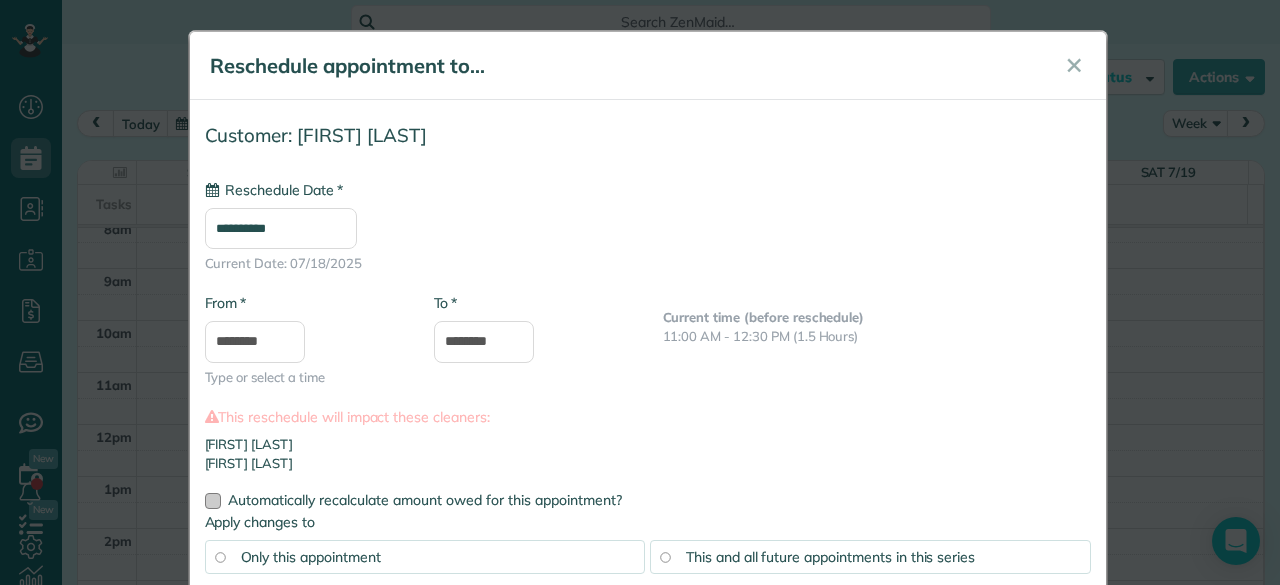 type on "**********" 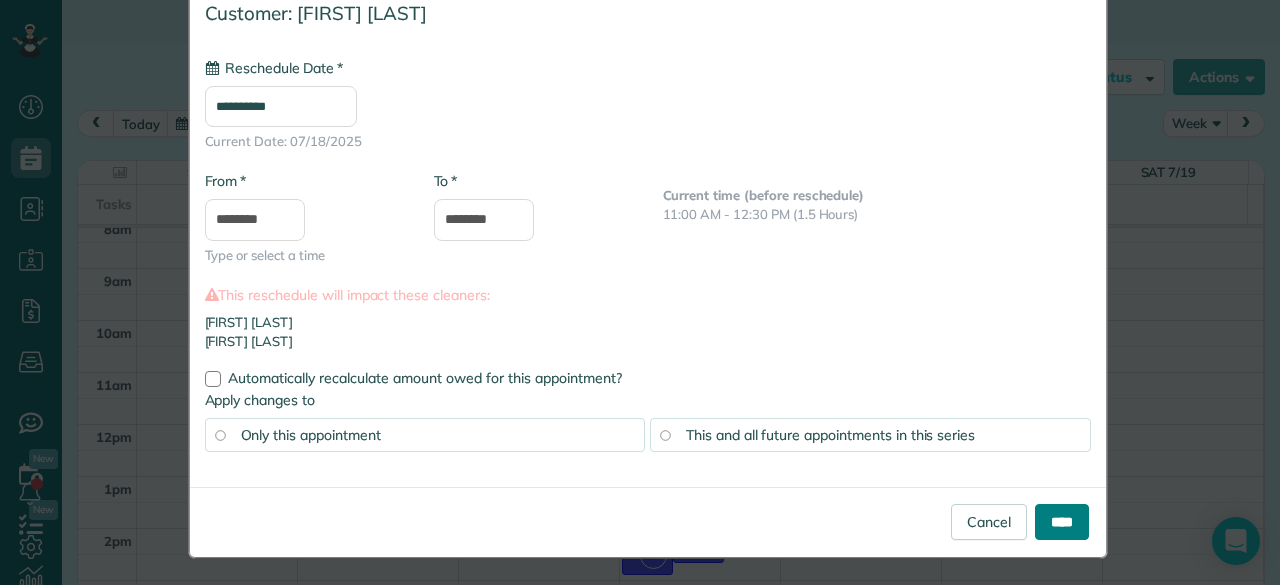 click on "****" at bounding box center [1062, 522] 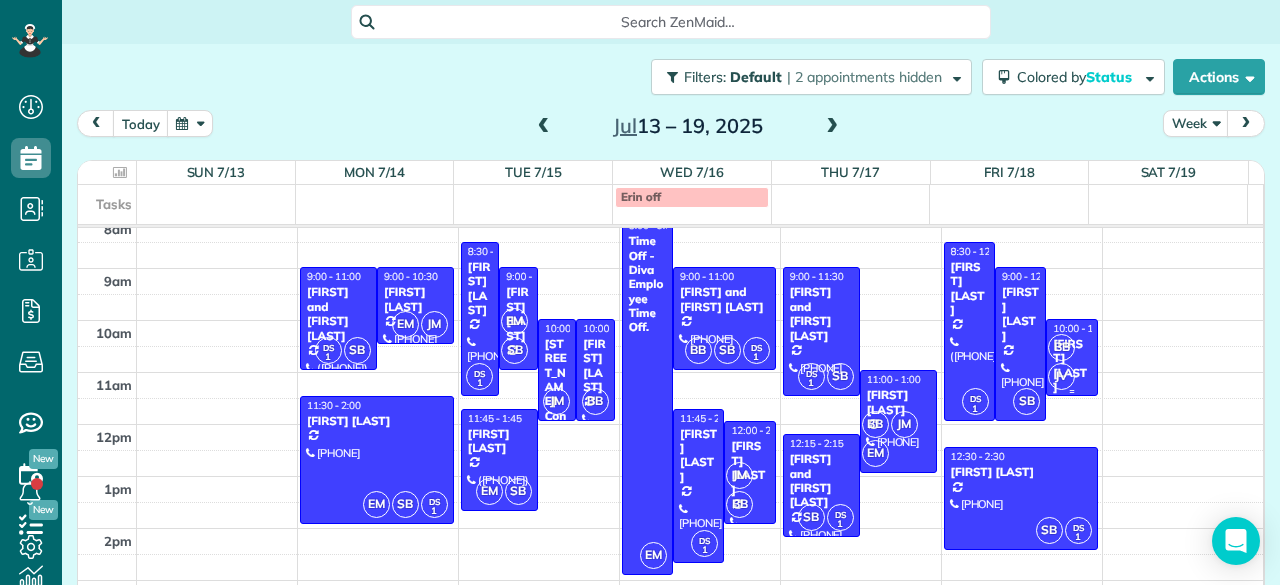 click on "BB JV" at bounding box center [1069, 362] 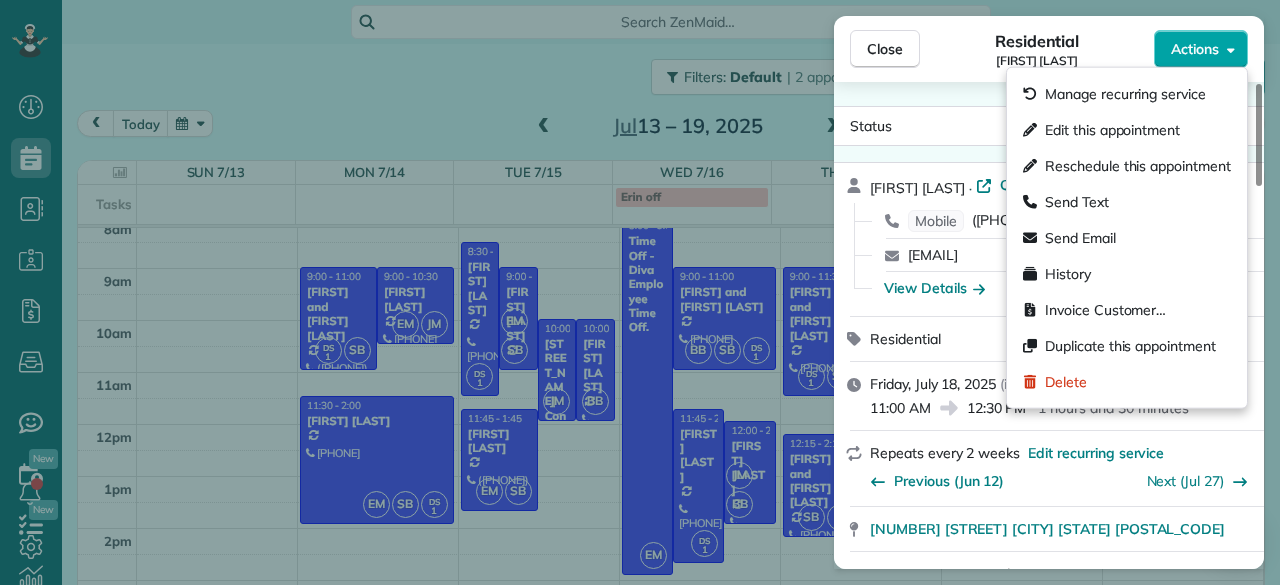 click on "Actions" at bounding box center (1195, 49) 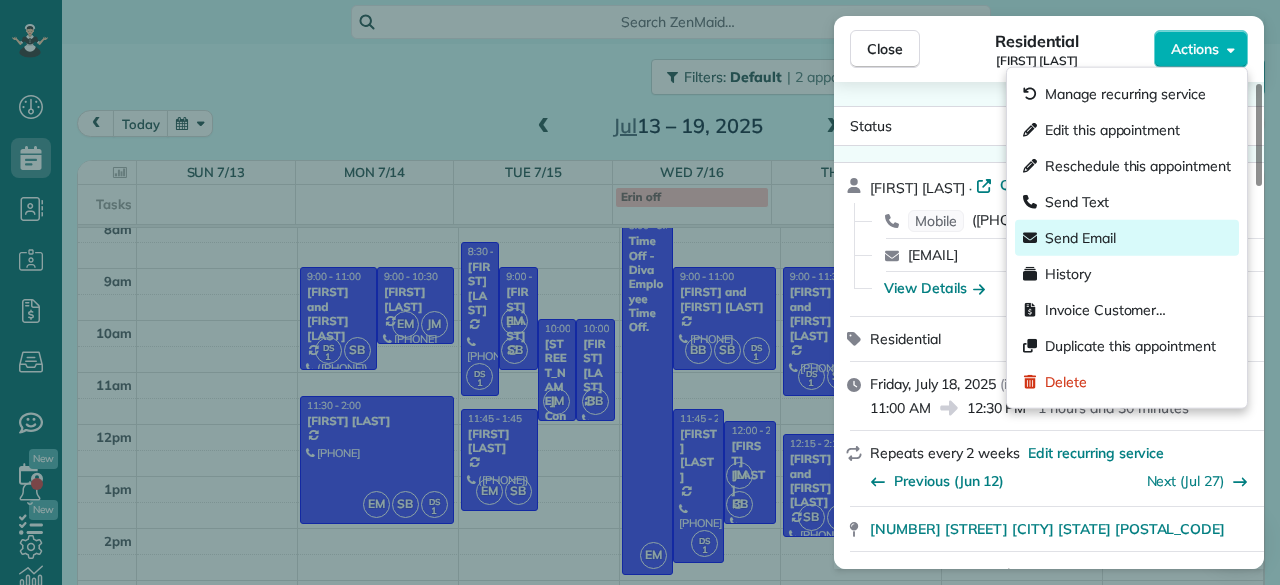 click on "Send Email" at bounding box center [1080, 238] 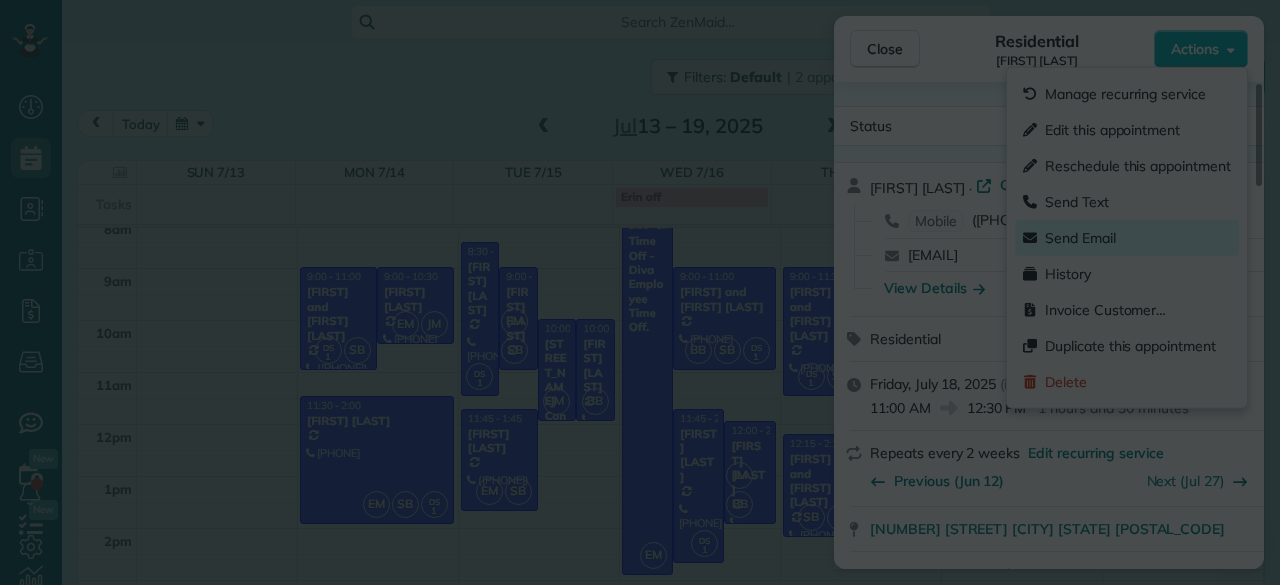 scroll, scrollTop: 0, scrollLeft: 0, axis: both 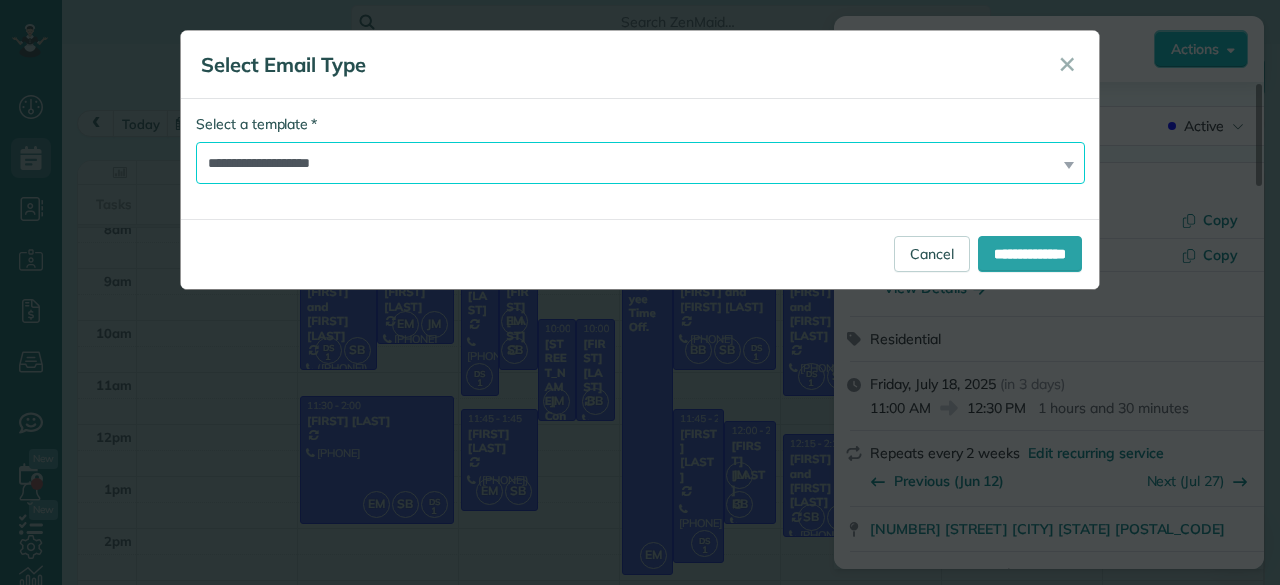 click on "**********" at bounding box center (640, 163) 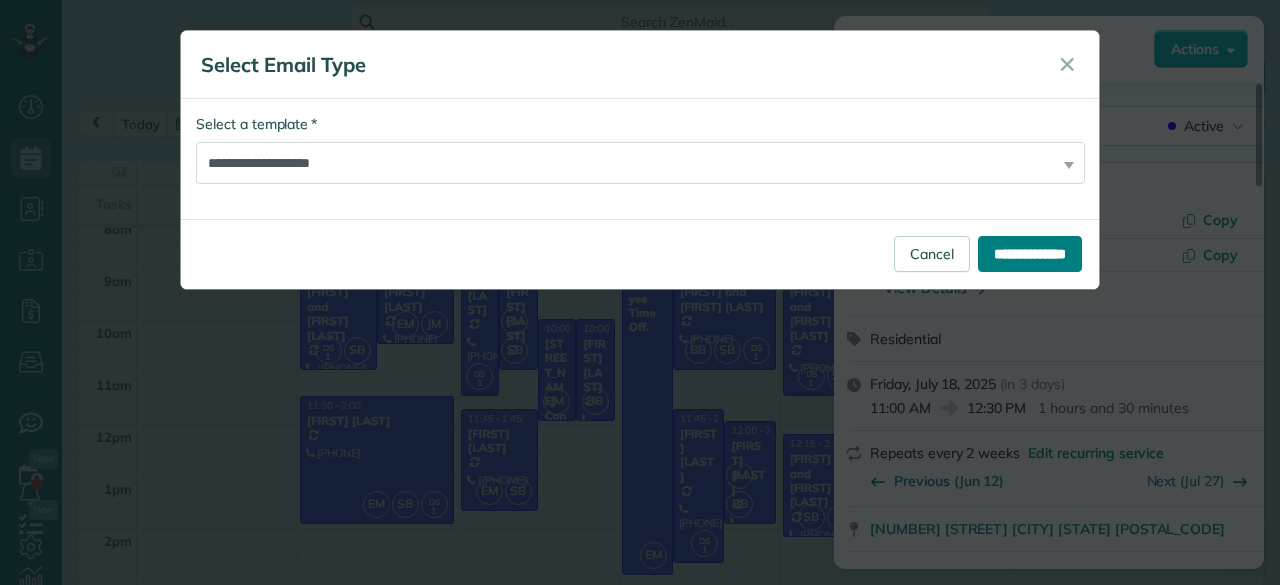 click on "**********" at bounding box center (1030, 254) 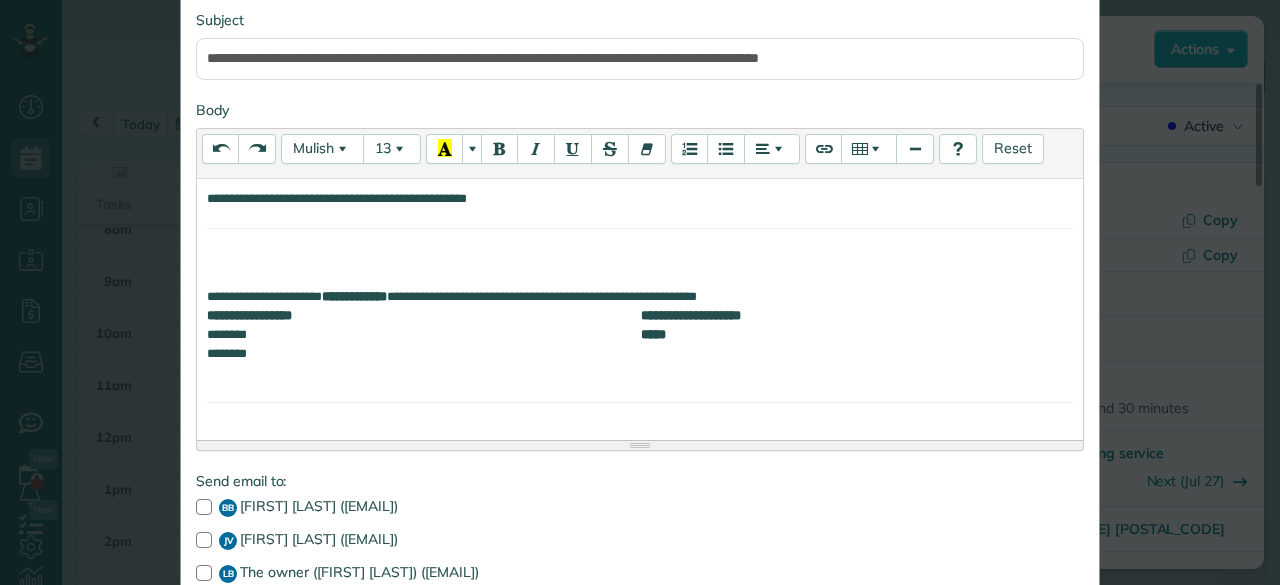 scroll, scrollTop: 336, scrollLeft: 0, axis: vertical 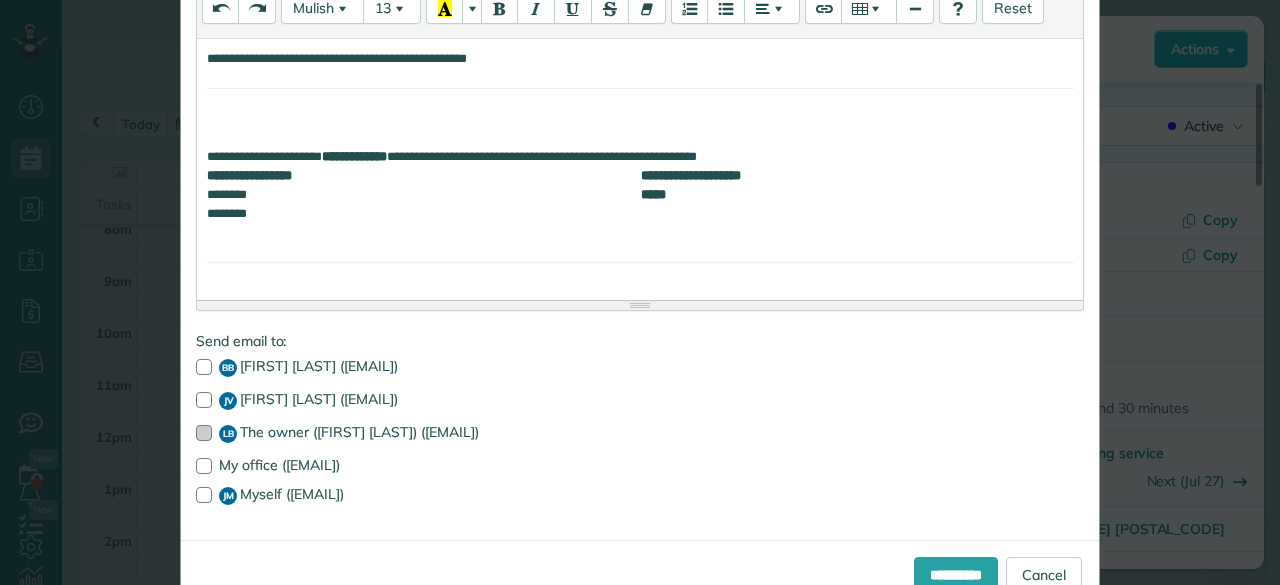 click on "LB" at bounding box center [228, 434] 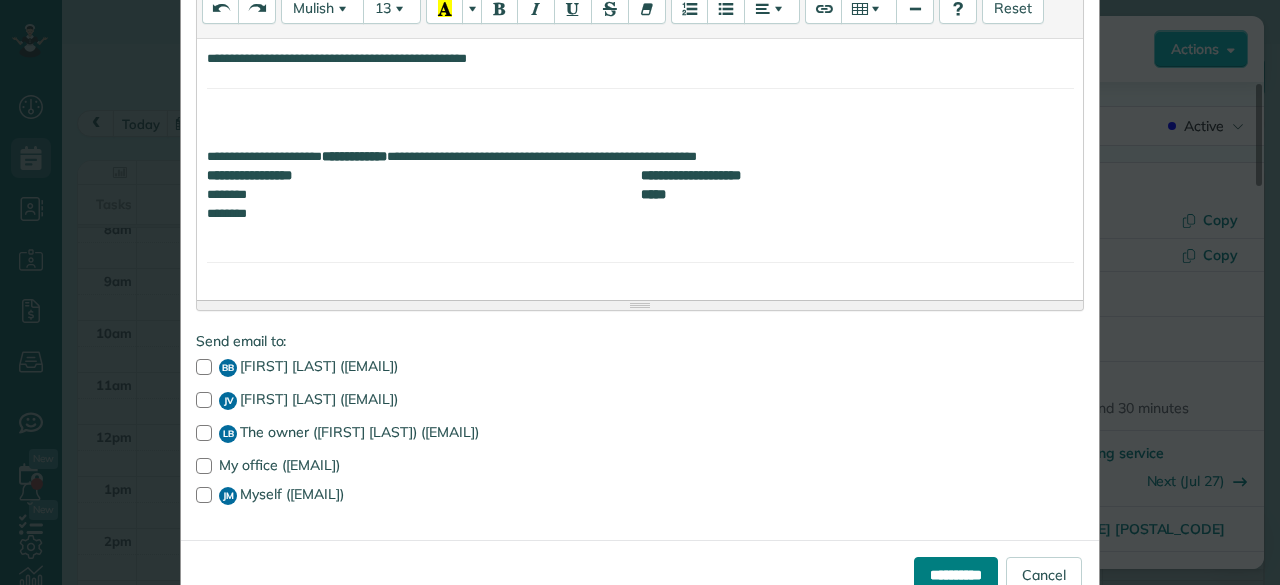 click on "**********" at bounding box center (956, 575) 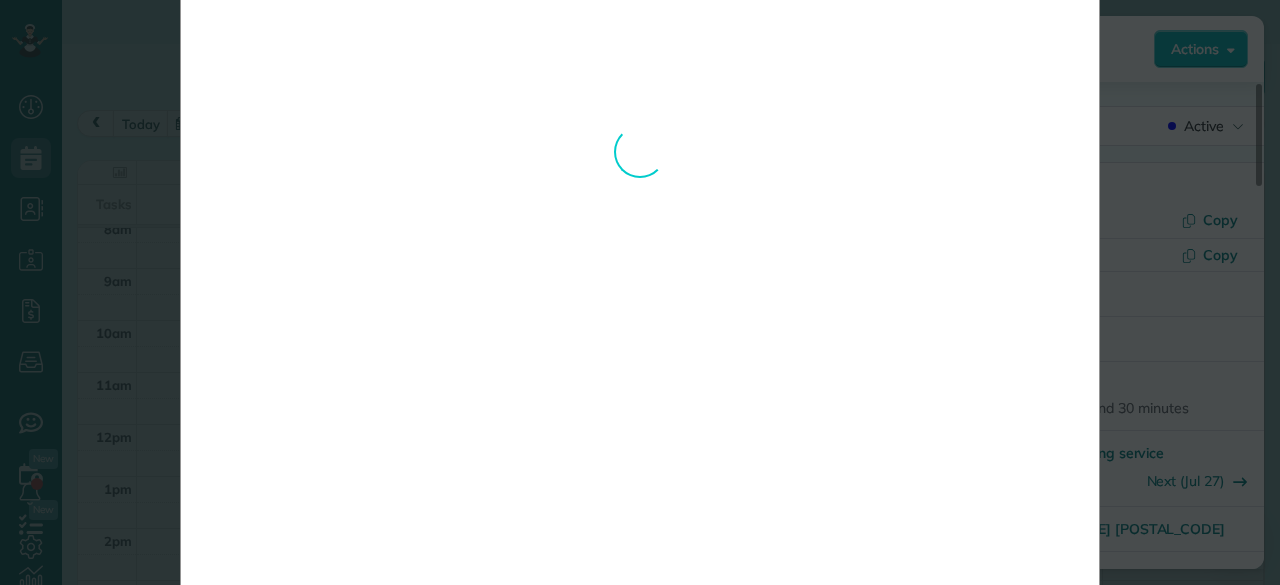 scroll, scrollTop: 0, scrollLeft: 0, axis: both 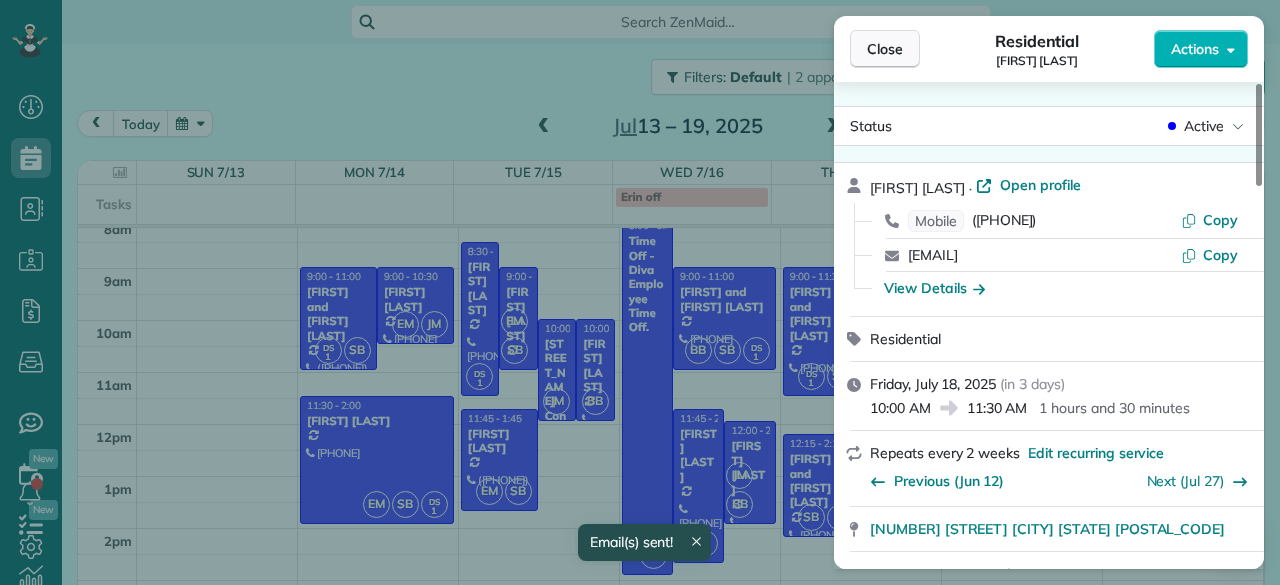 click on "Close" at bounding box center [885, 49] 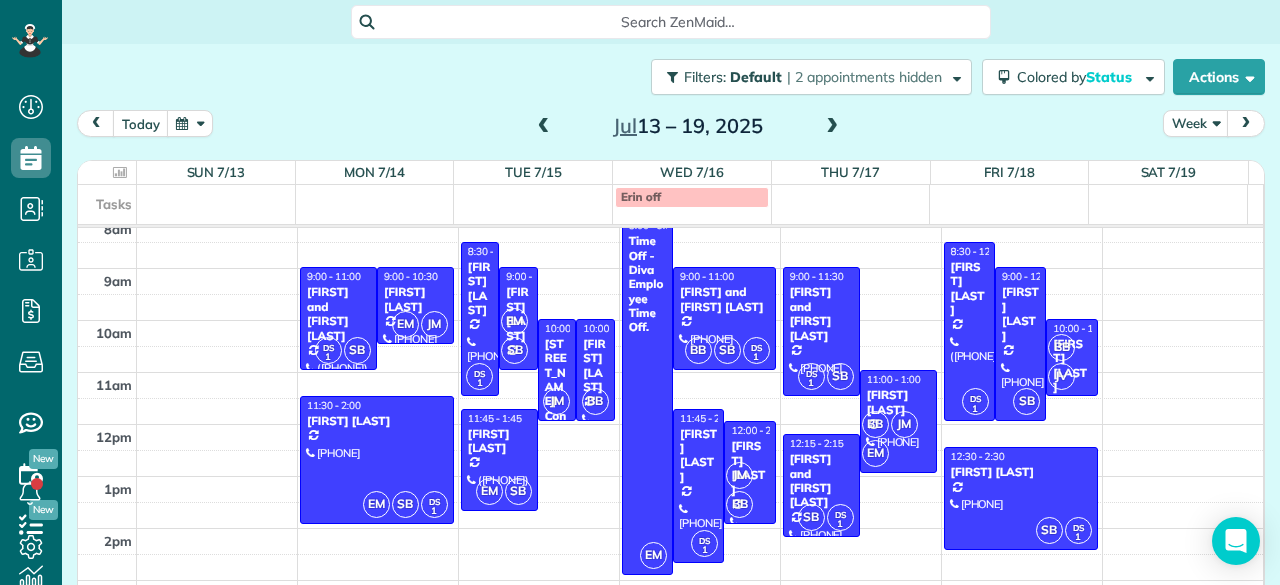 click at bounding box center (832, 127) 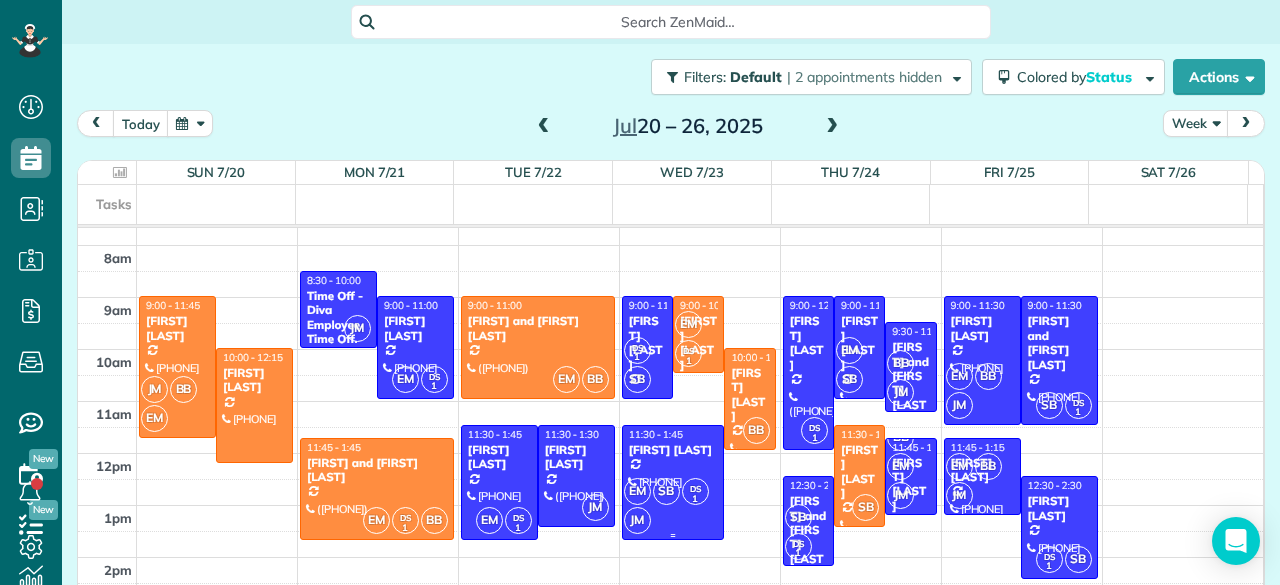 scroll, scrollTop: 33, scrollLeft: 0, axis: vertical 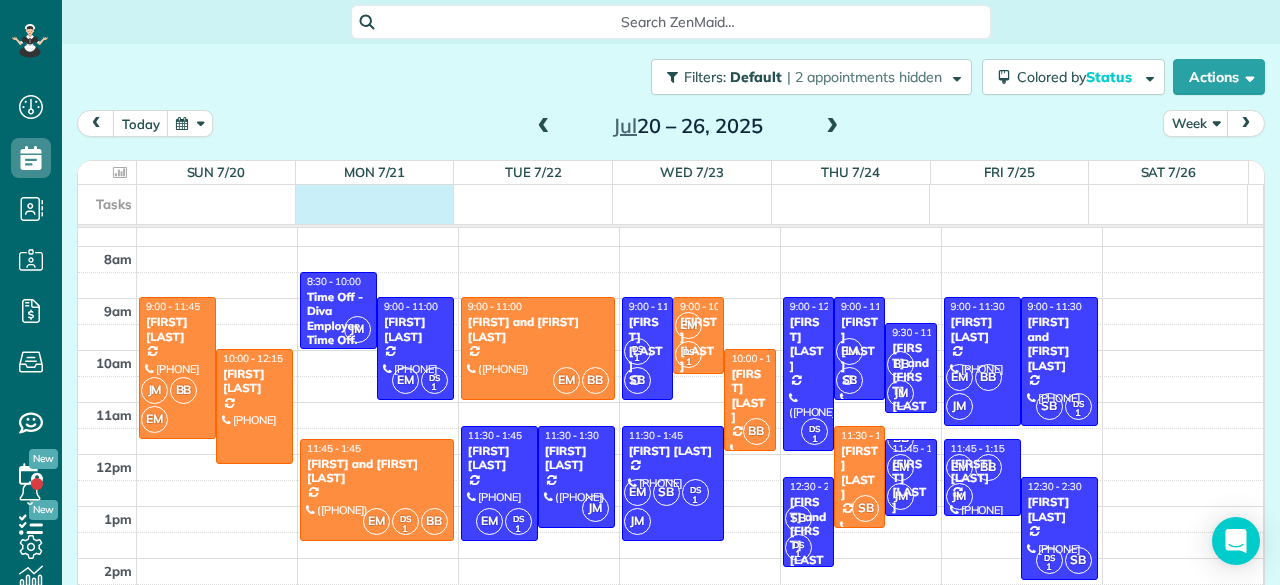 click on "Tasks" at bounding box center (663, 204) 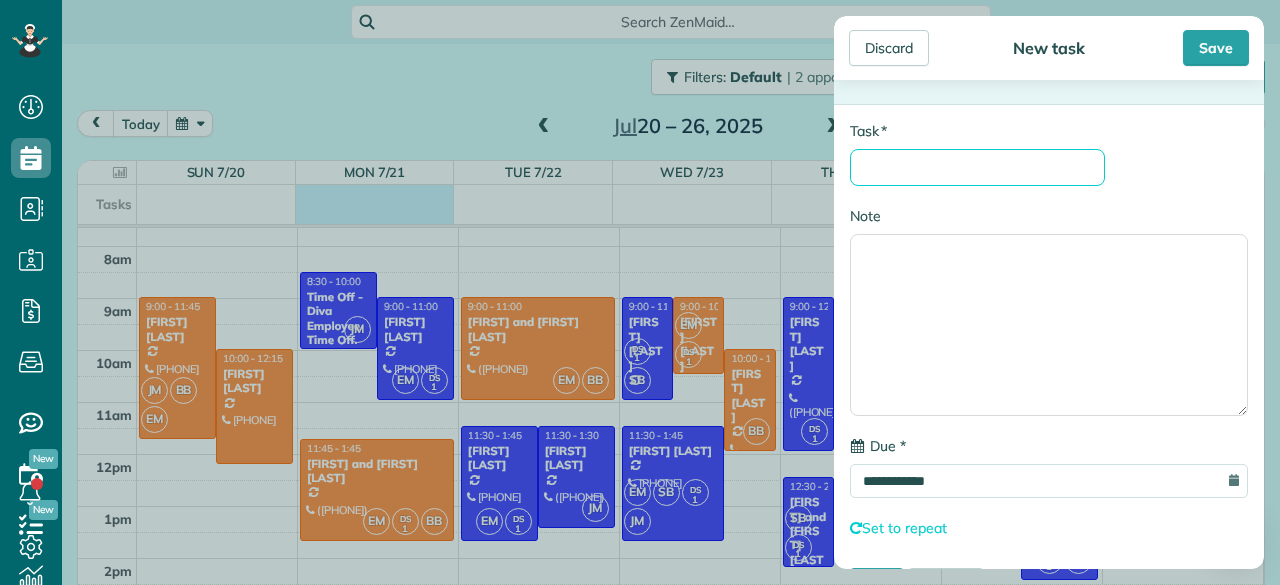 click on "*  Task" at bounding box center (977, 167) 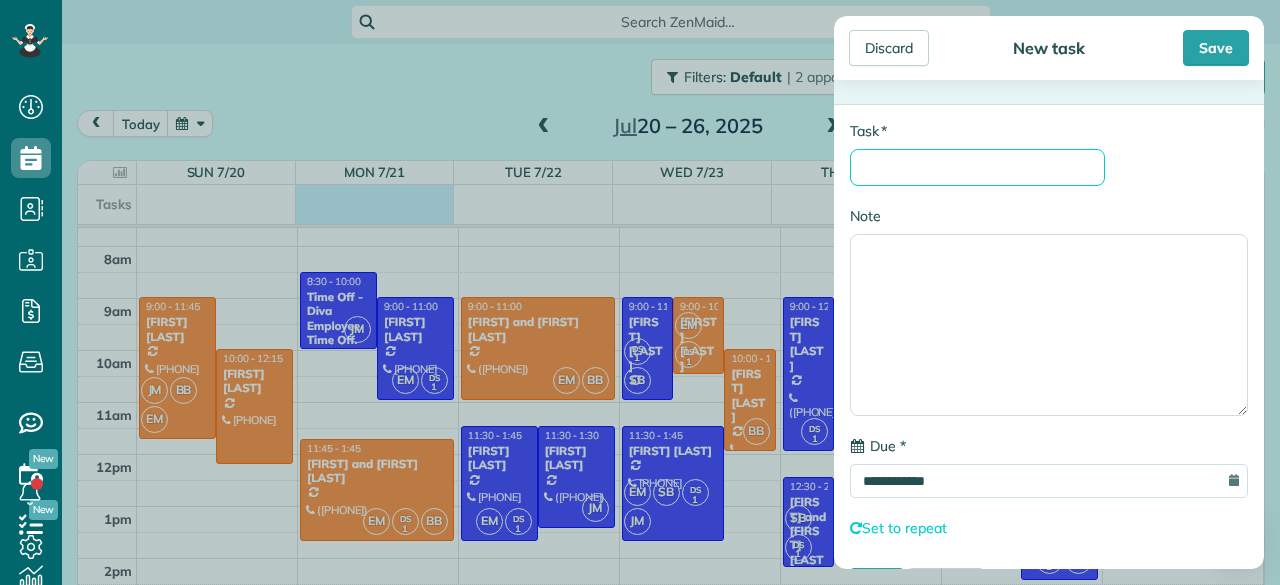 type on "**********" 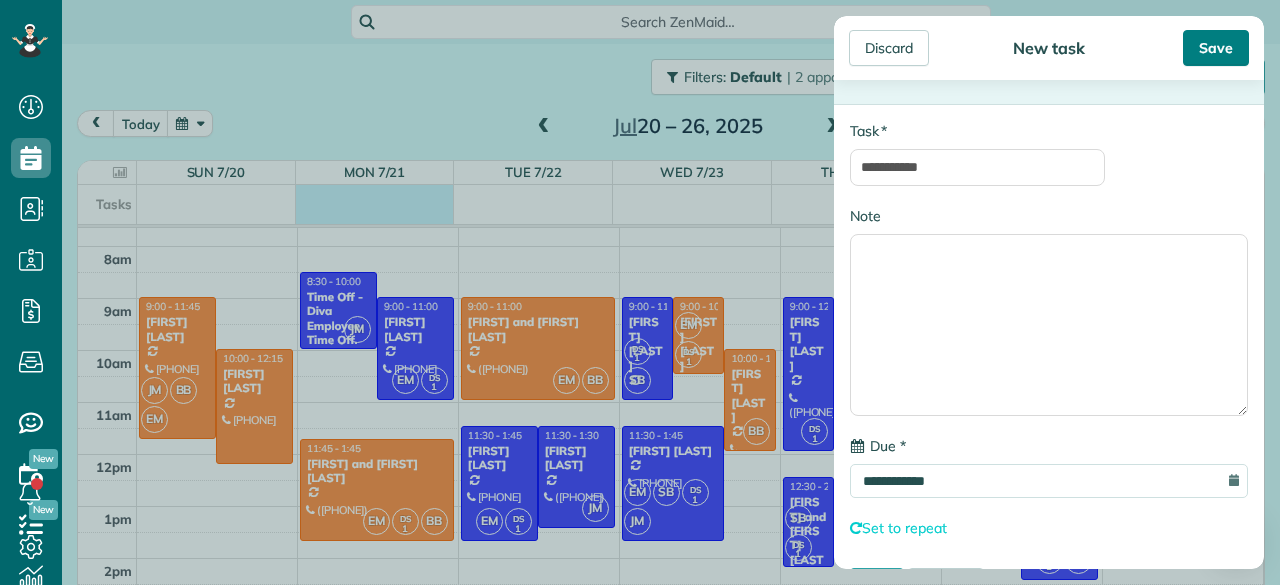 click on "Save" at bounding box center (1216, 48) 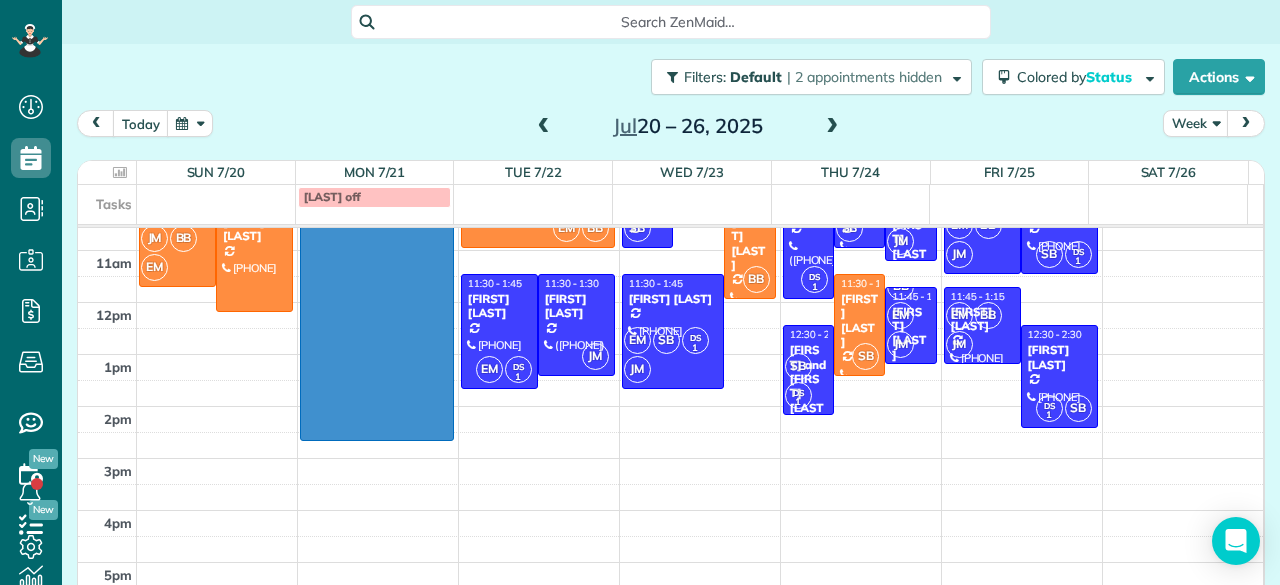 scroll, scrollTop: 201, scrollLeft: 0, axis: vertical 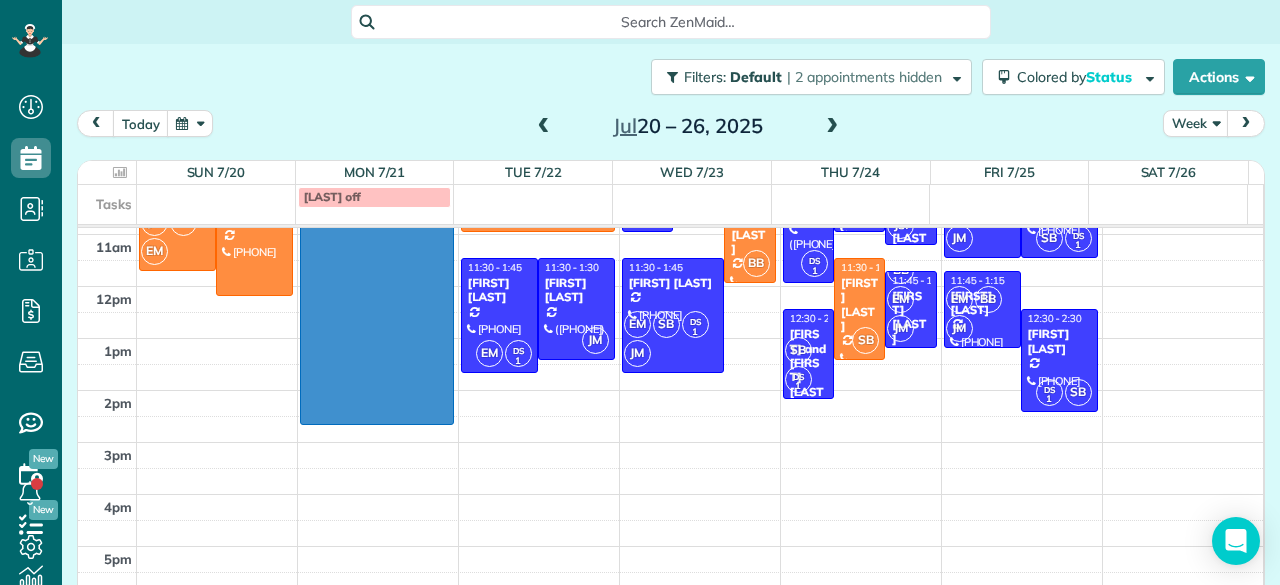drag, startPoint x: 336, startPoint y: 249, endPoint x: 317, endPoint y: 587, distance: 338.5336 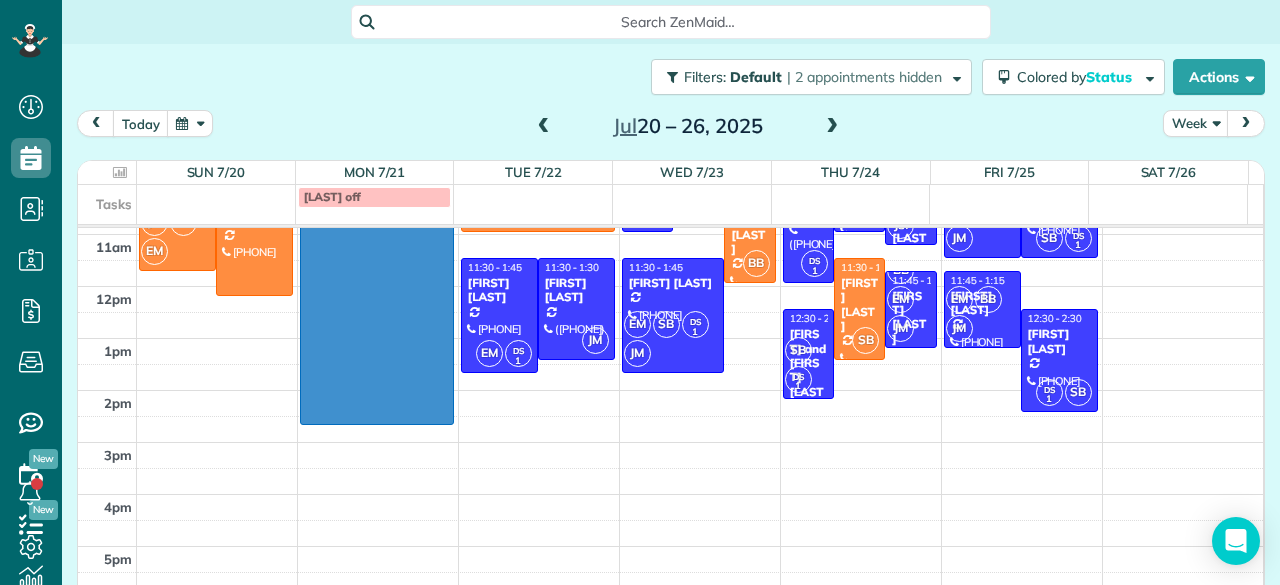 click on "Dashboard
Scheduling
Calendar View
List View
Dispatch View - Weekly scheduling (Beta)" at bounding box center (640, 292) 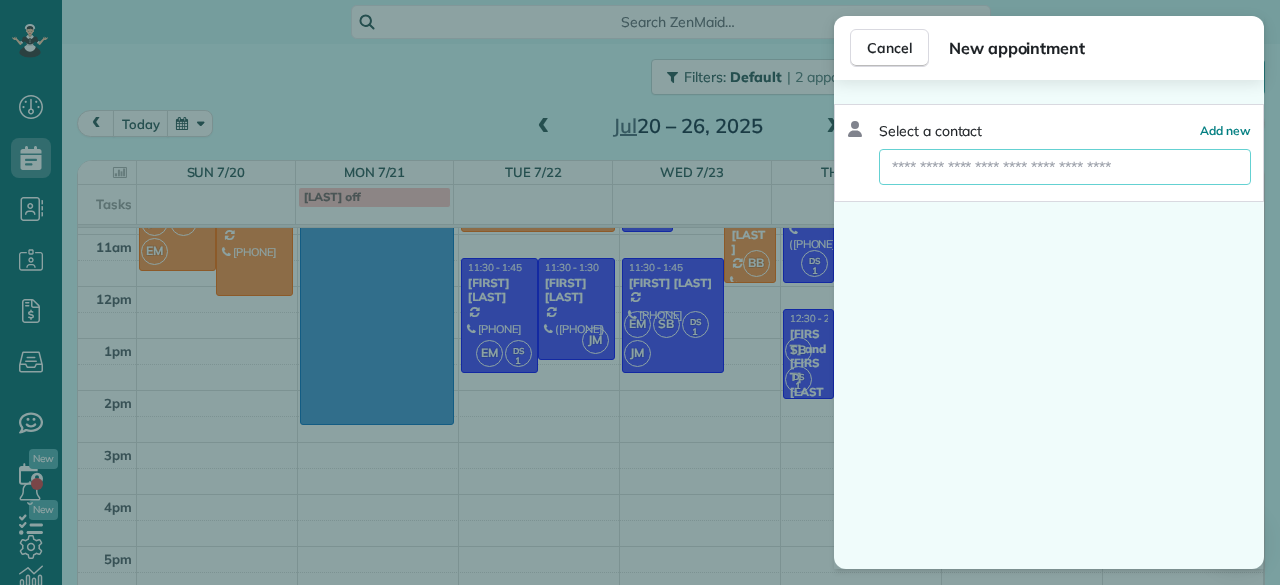 click at bounding box center [1065, 167] 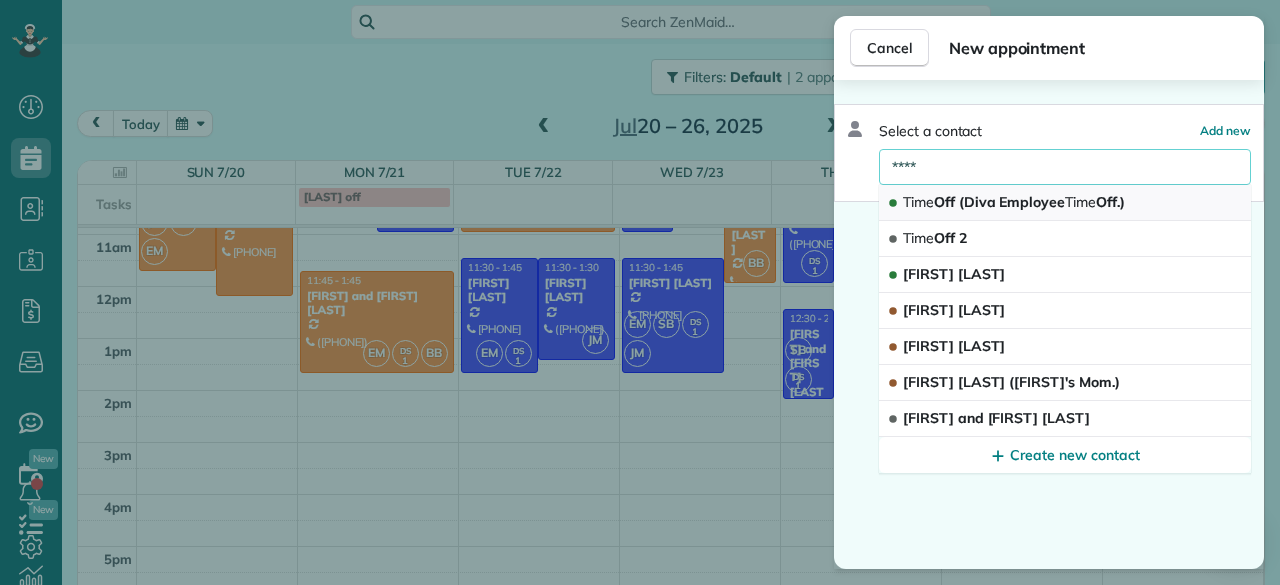 type on "****" 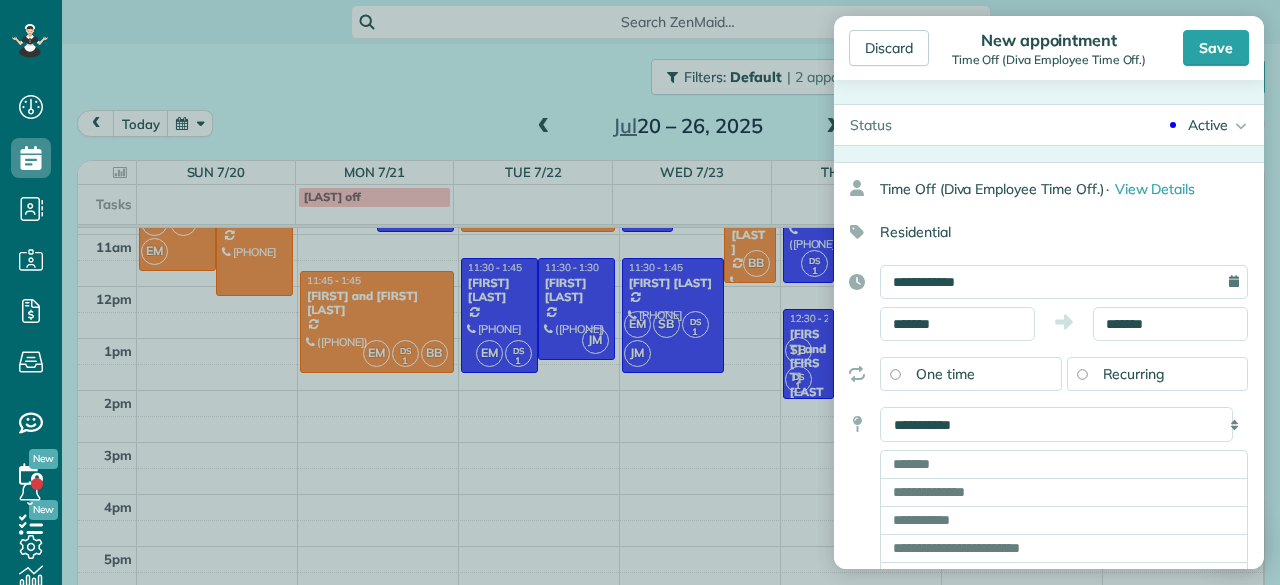 click on "**********" at bounding box center [1049, 531] 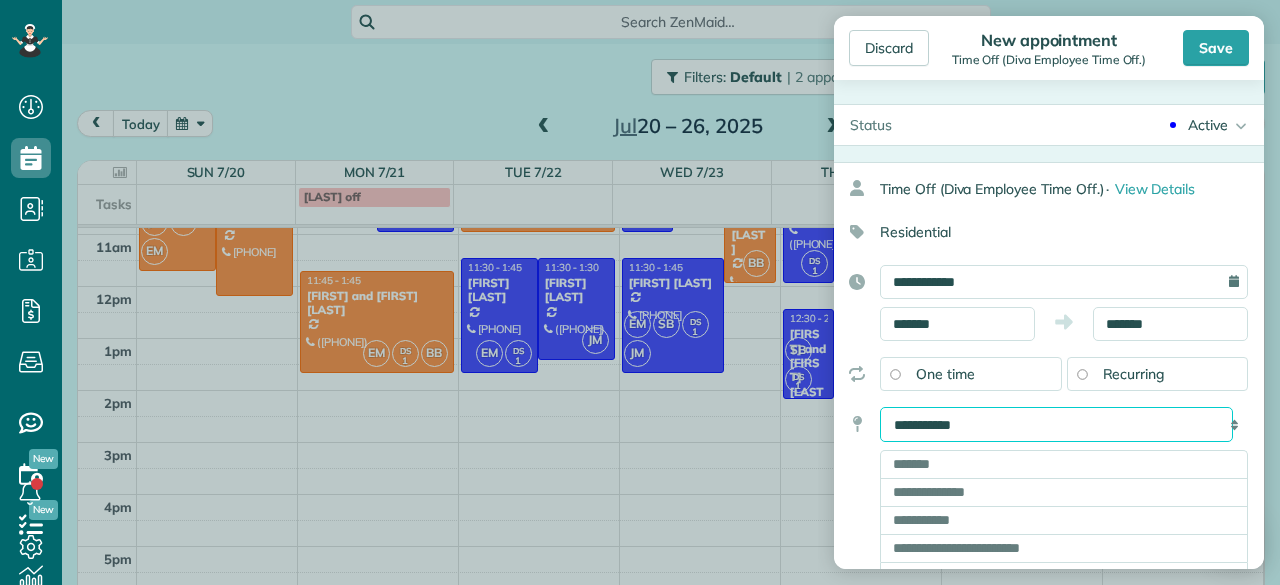 click on "**********" at bounding box center (1056, 424) 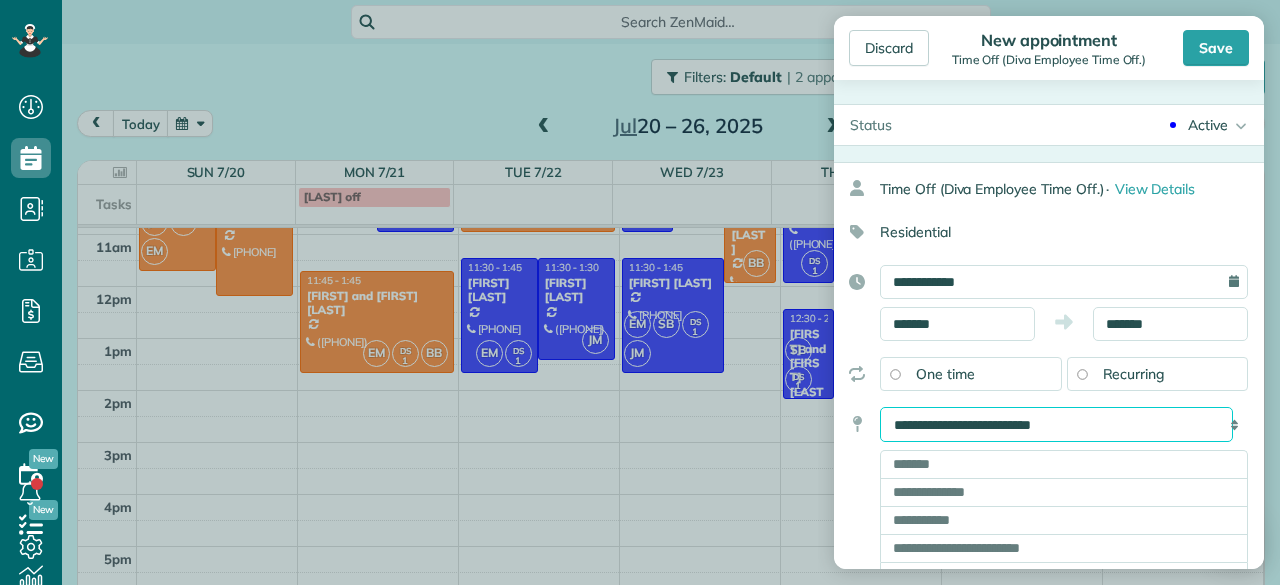 click on "**********" at bounding box center [1056, 424] 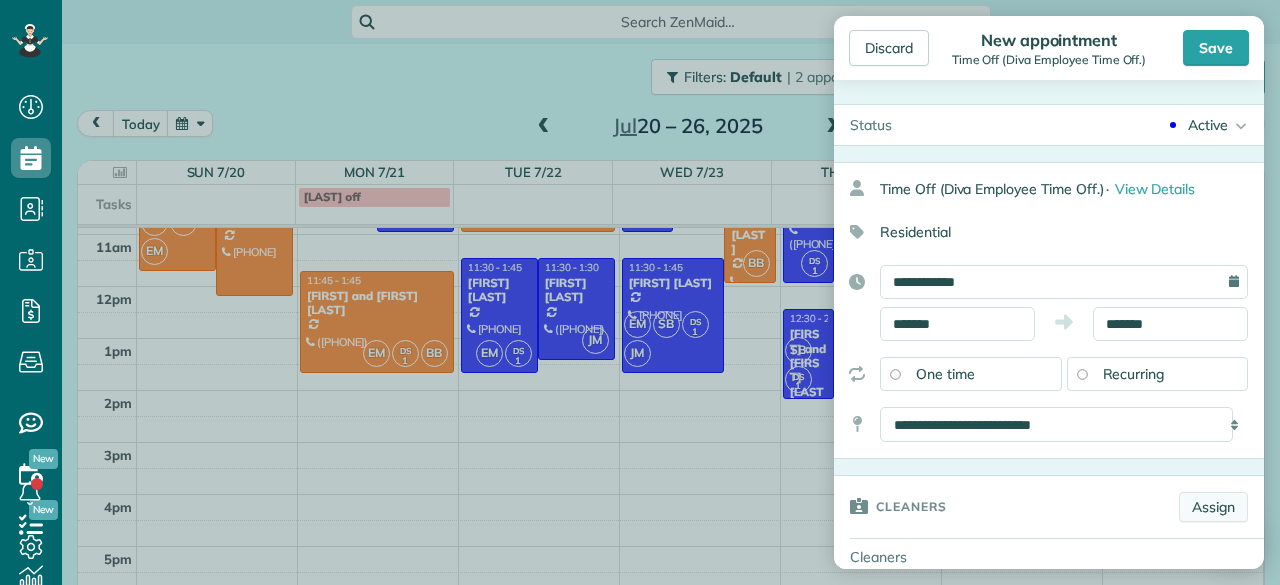 click on "Assign" at bounding box center [1213, 507] 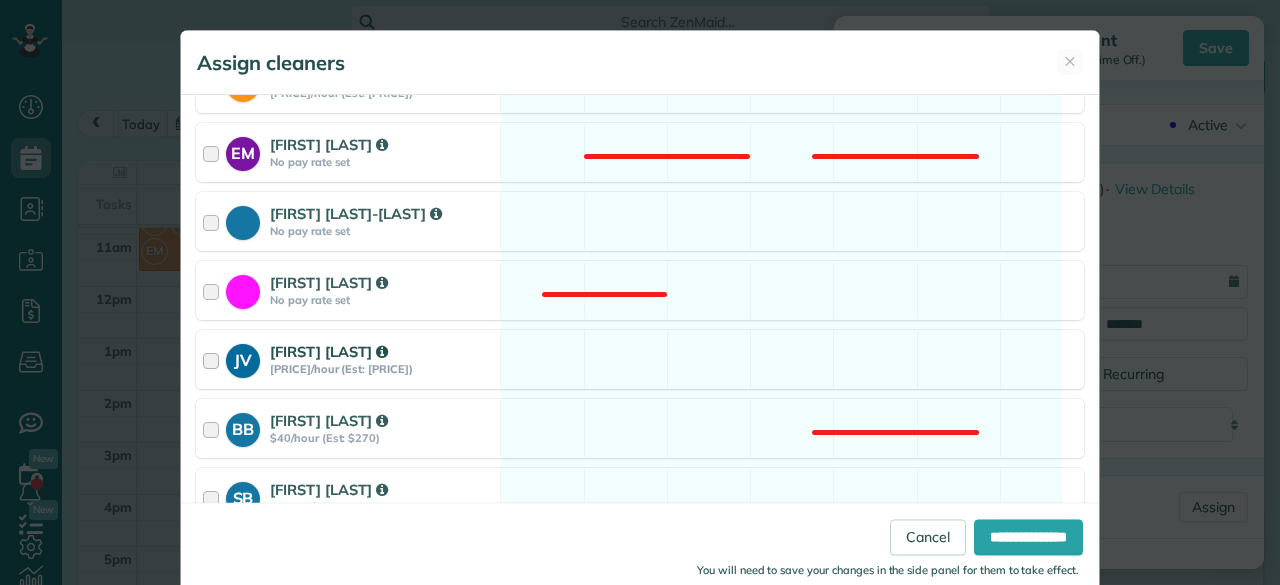 scroll, scrollTop: 295, scrollLeft: 0, axis: vertical 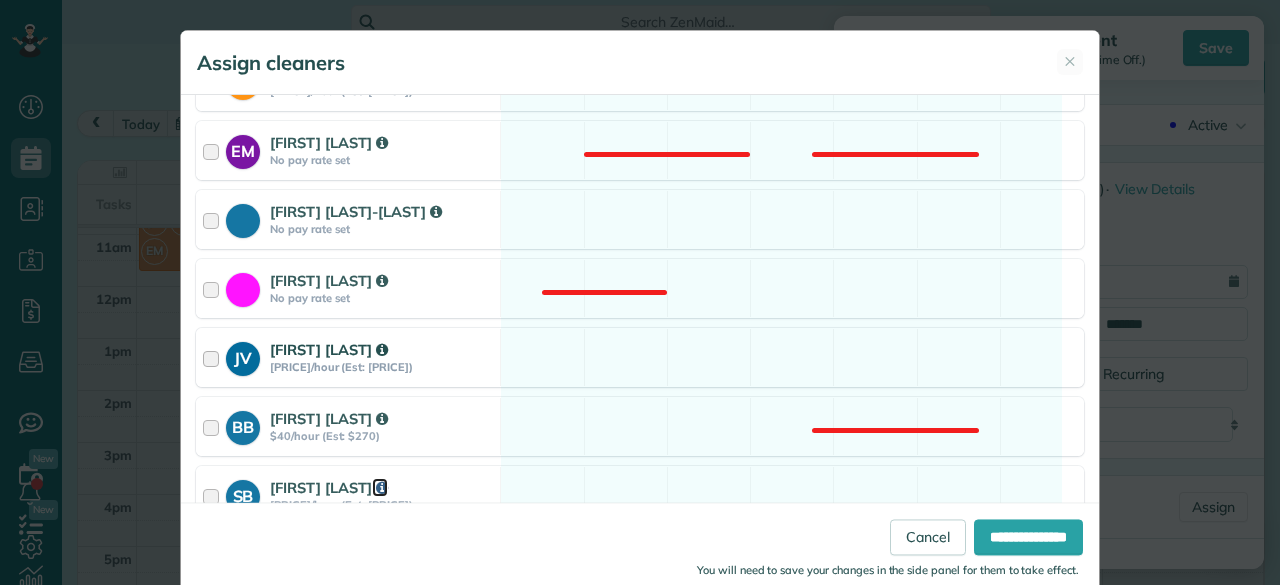 click at bounding box center (382, 488) 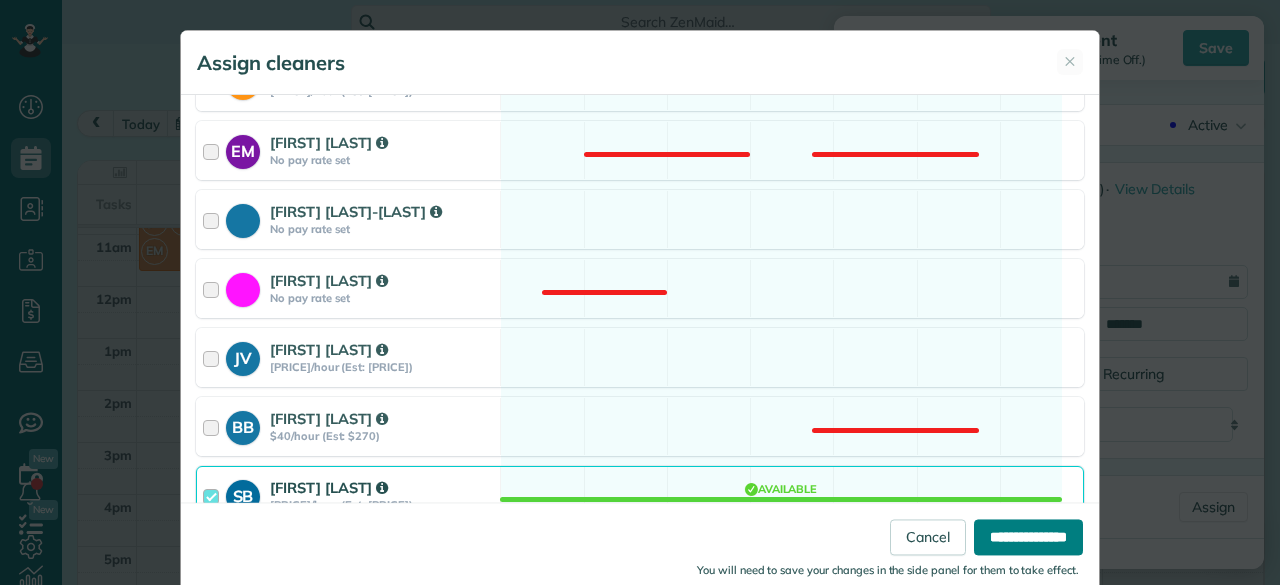 click on "**********" at bounding box center (1028, 537) 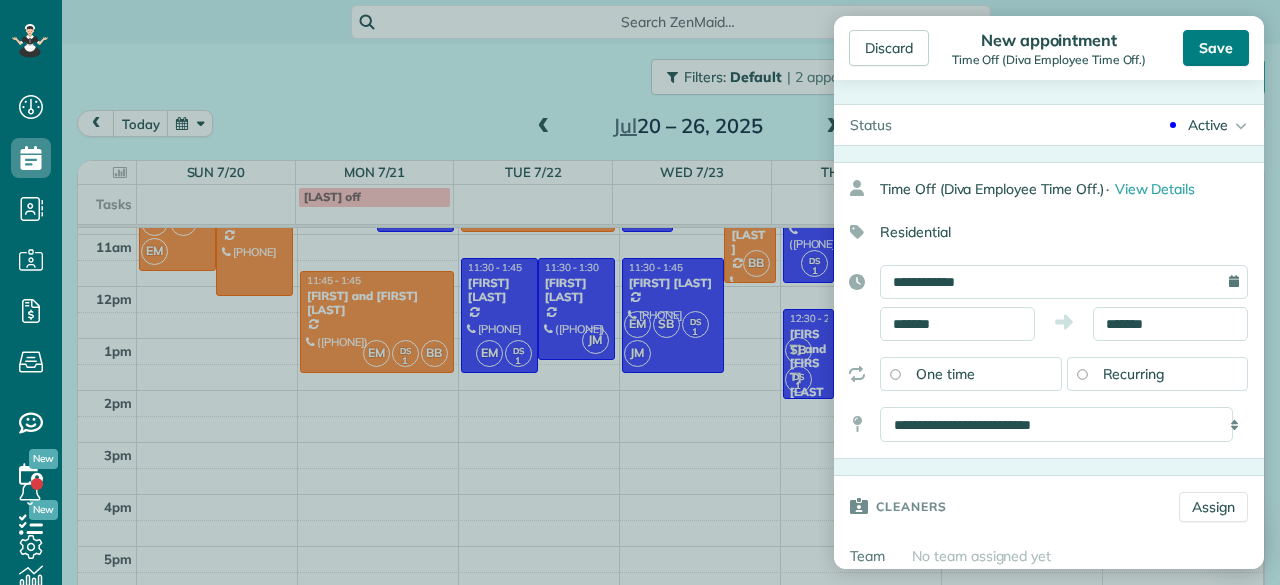 click on "Save" at bounding box center (1216, 48) 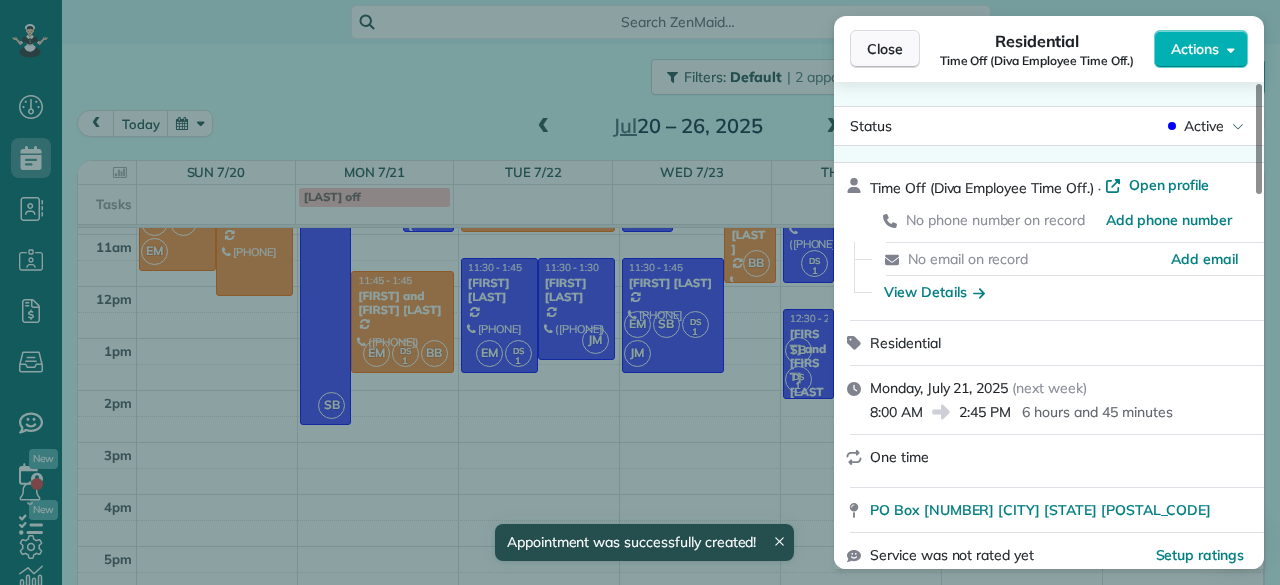 click on "Close" at bounding box center [885, 49] 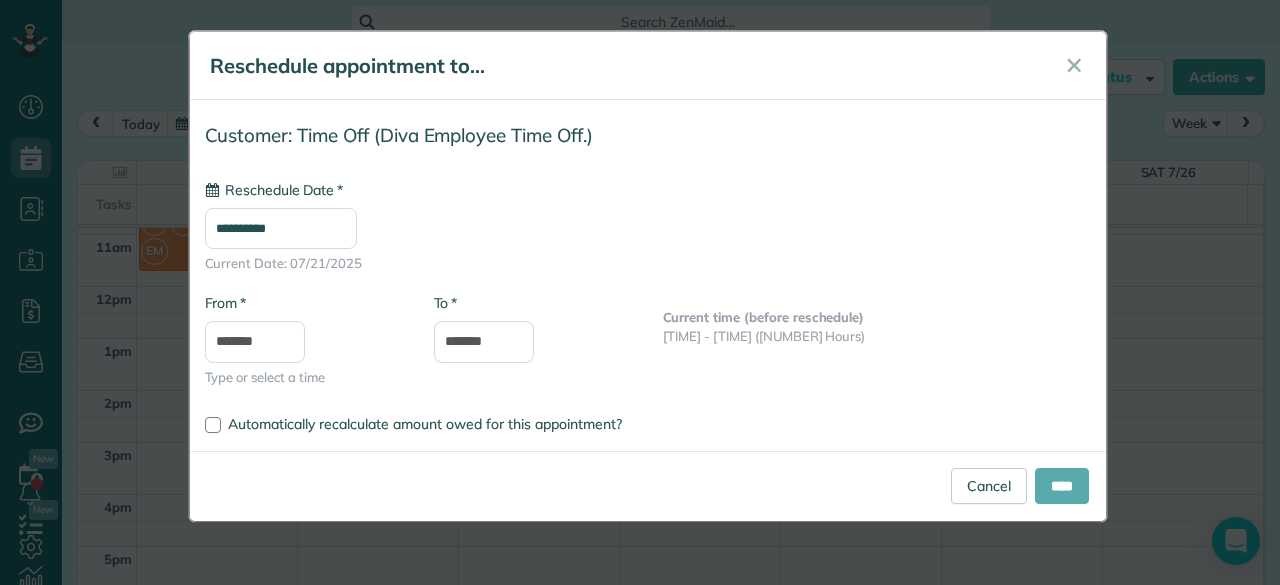 type on "**********" 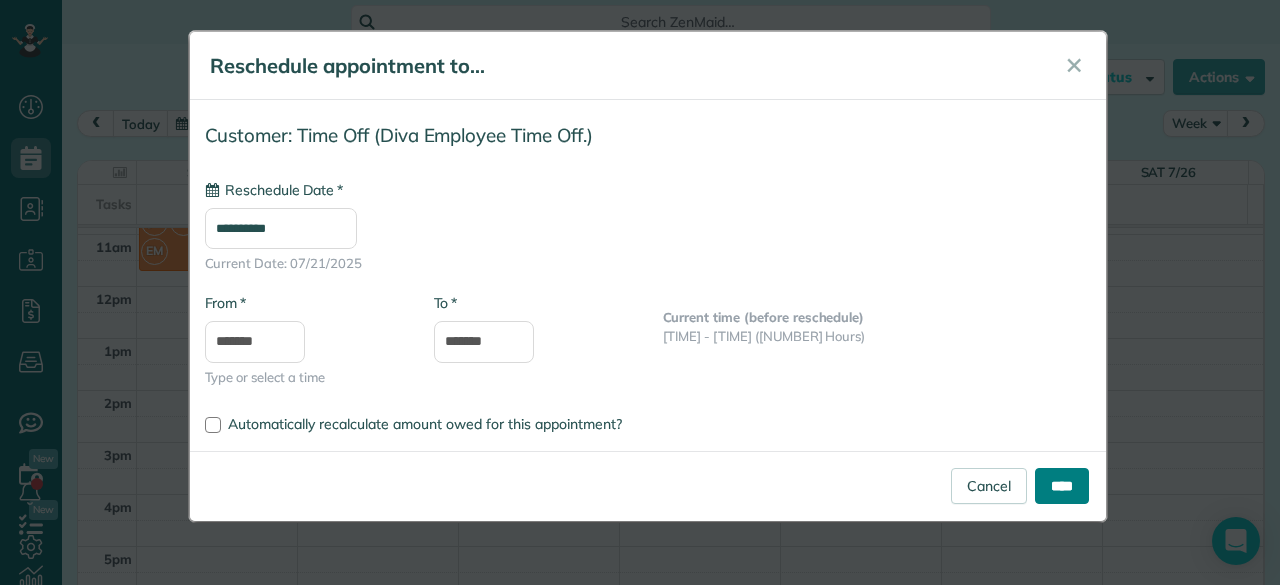 click on "****" at bounding box center (1062, 486) 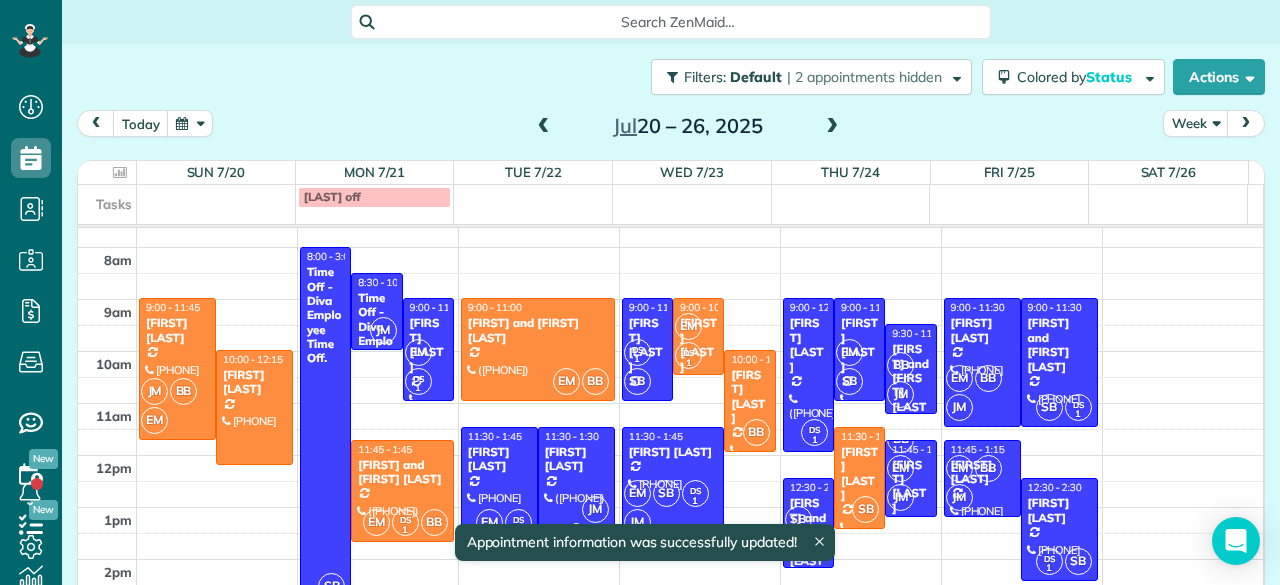 scroll, scrollTop: 36, scrollLeft: 0, axis: vertical 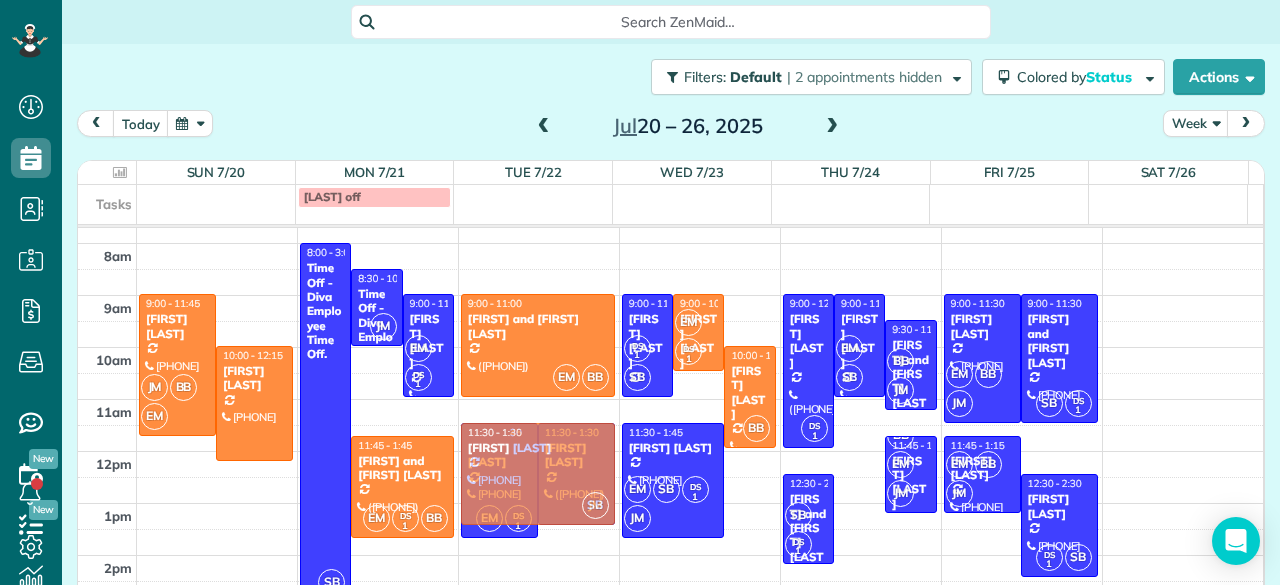drag, startPoint x: 840, startPoint y: 488, endPoint x: 494, endPoint y: 494, distance: 346.05203 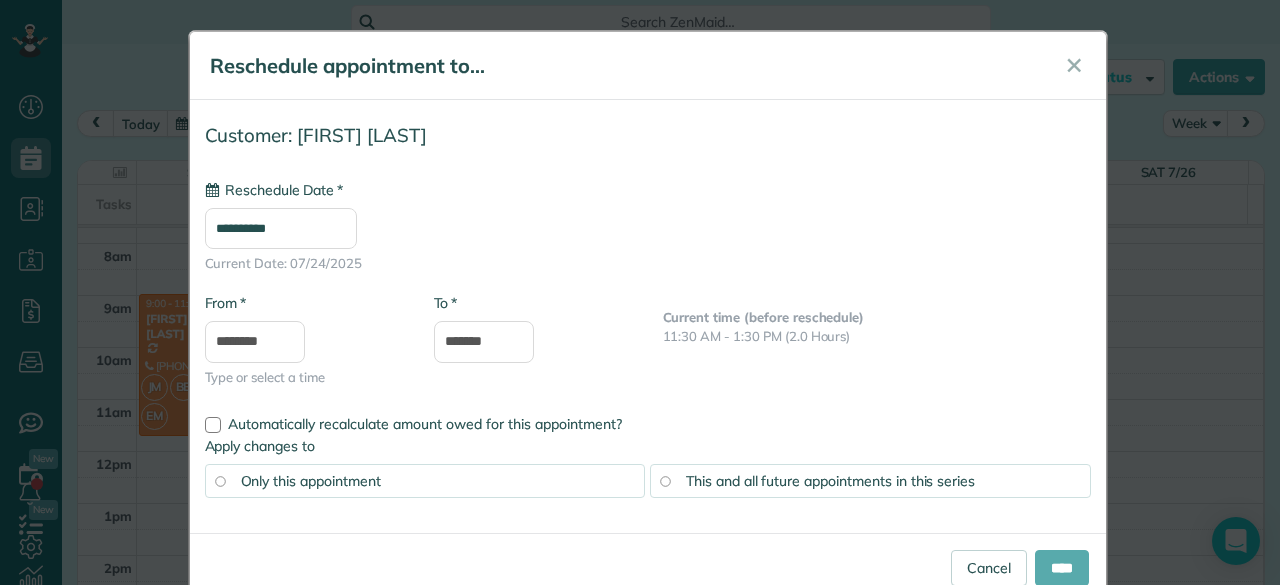 type on "**********" 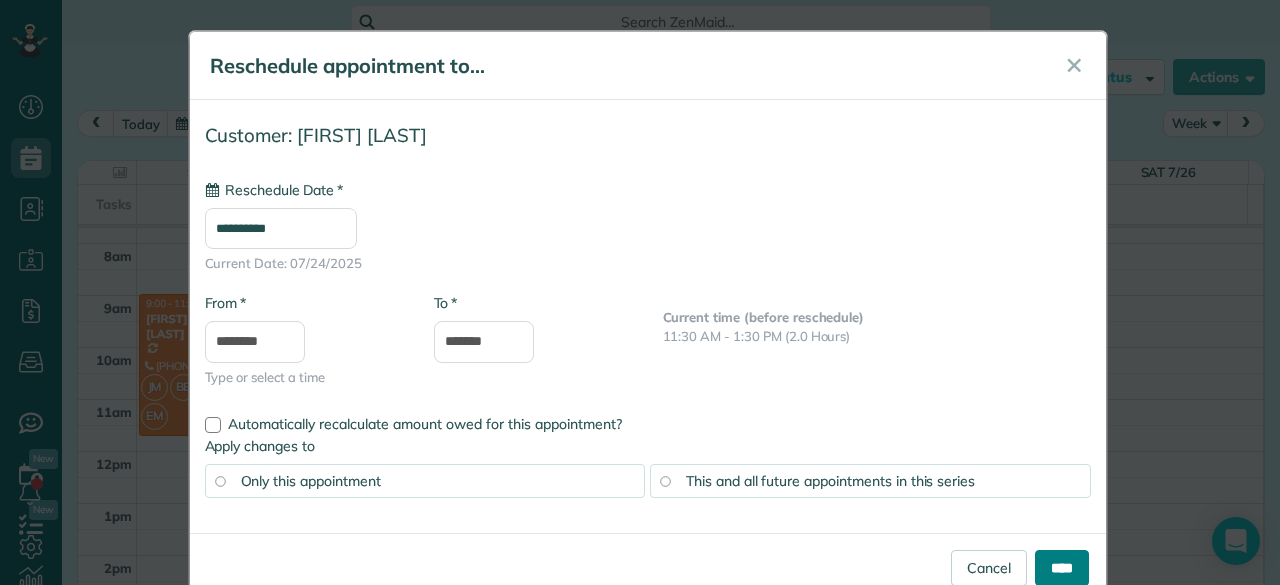 click on "****" at bounding box center [1062, 568] 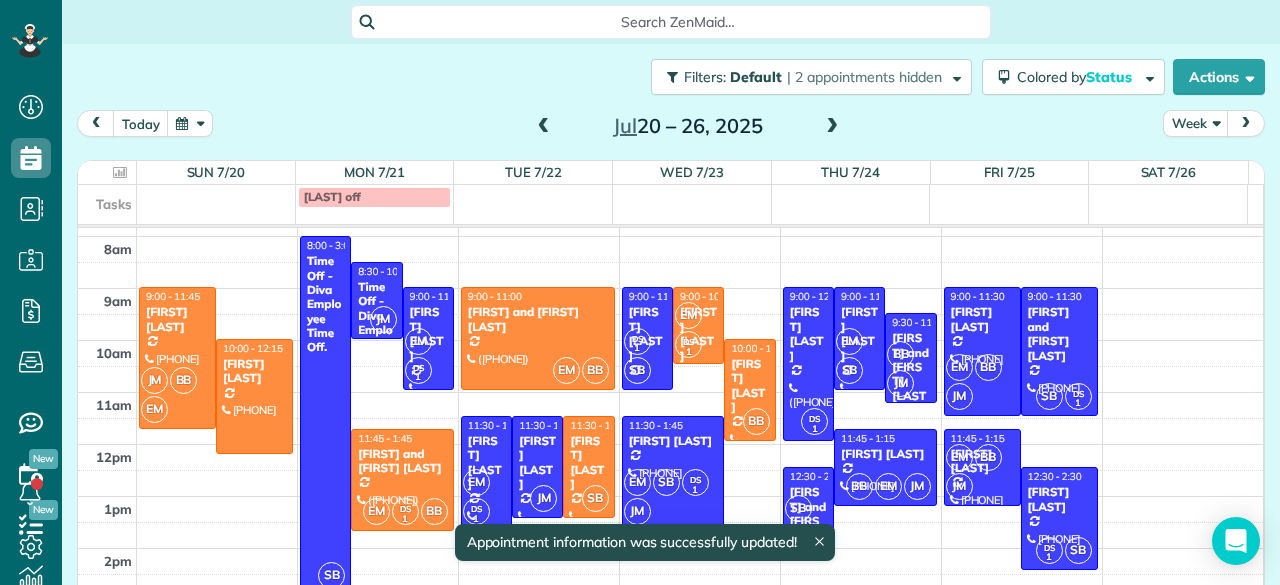 scroll, scrollTop: 44, scrollLeft: 0, axis: vertical 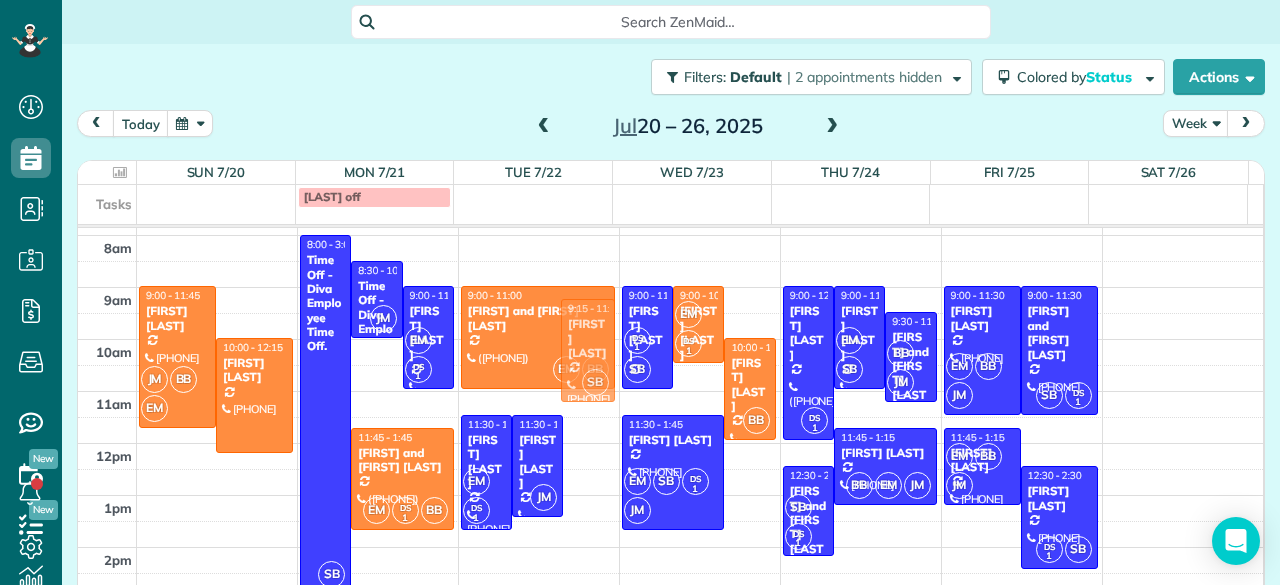 drag, startPoint x: 566, startPoint y: 475, endPoint x: 566, endPoint y: 361, distance: 114 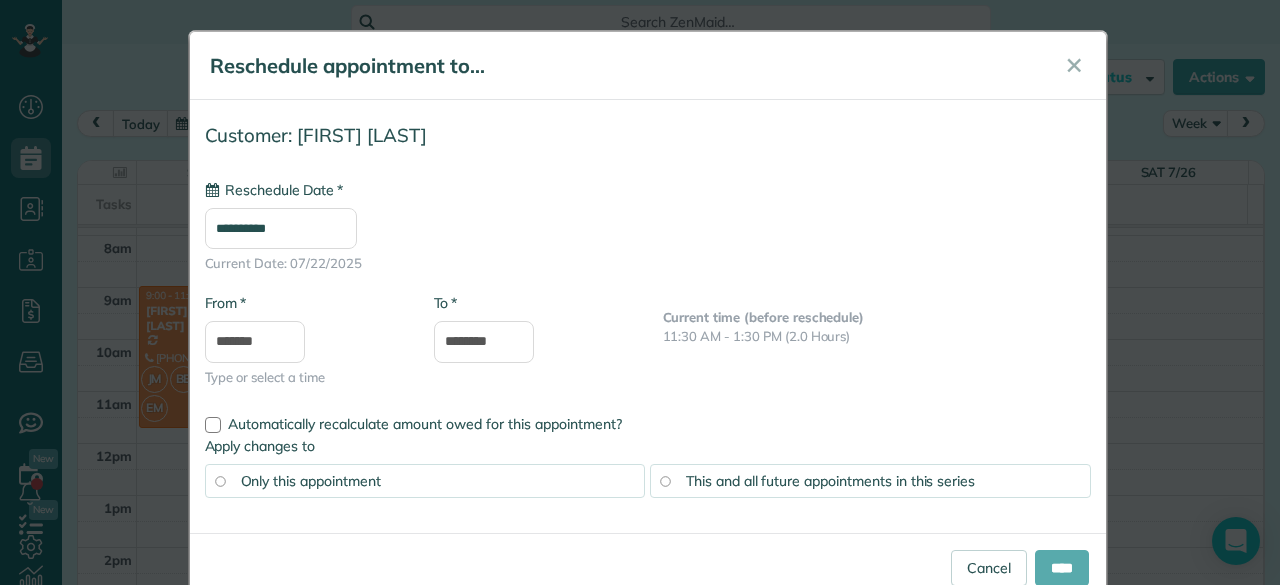 type on "**********" 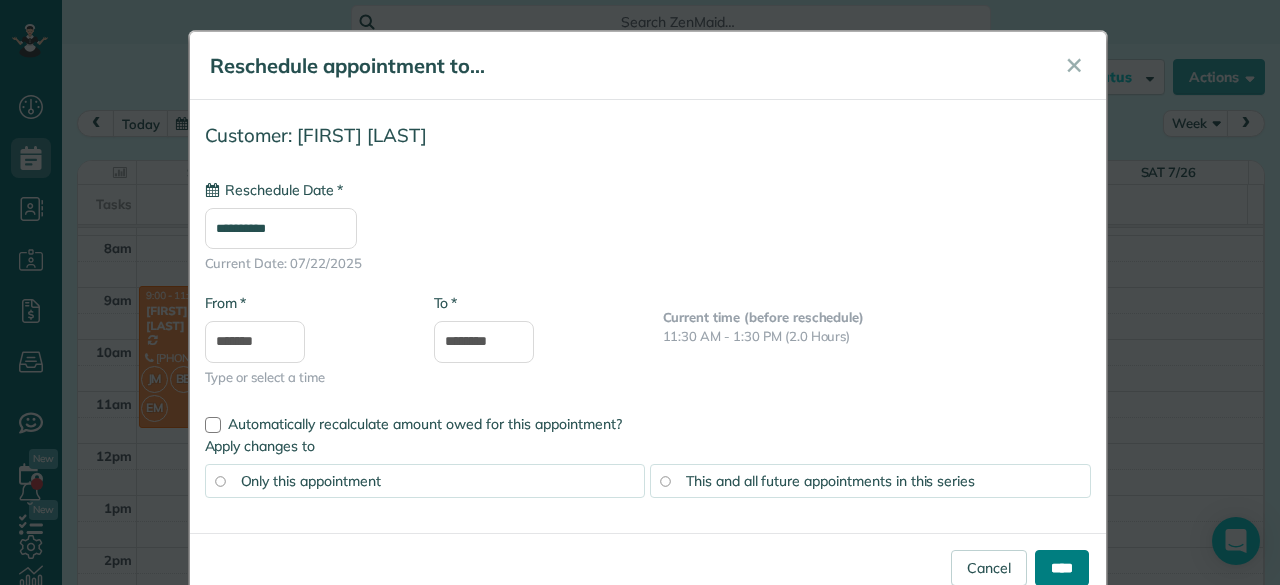 click on "****" at bounding box center [1062, 568] 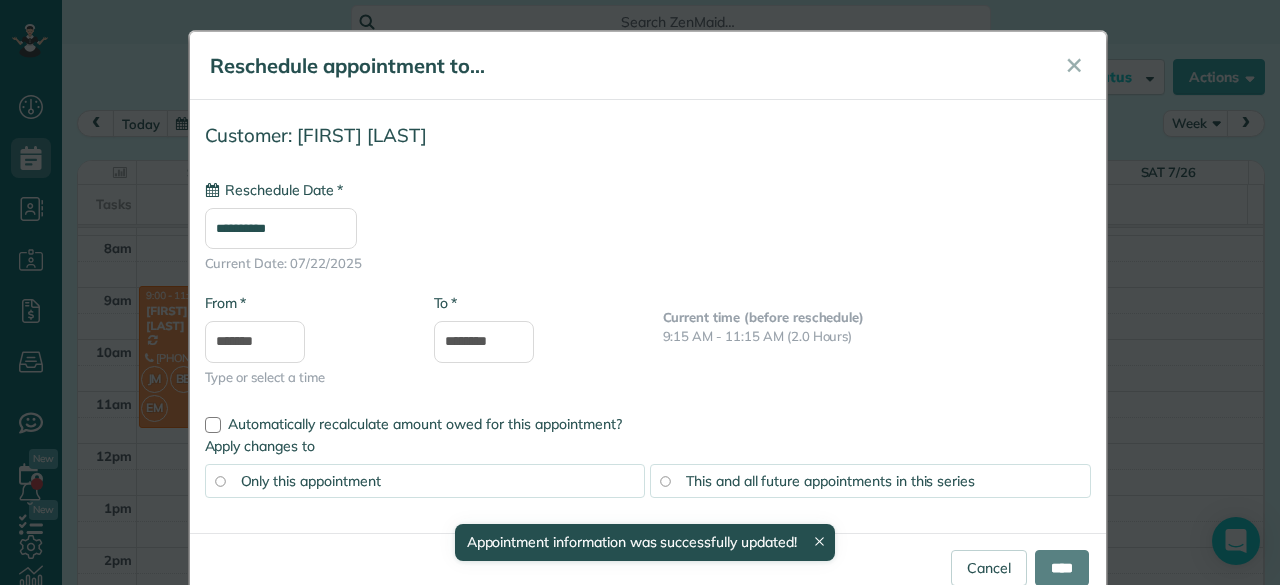 type on "**********" 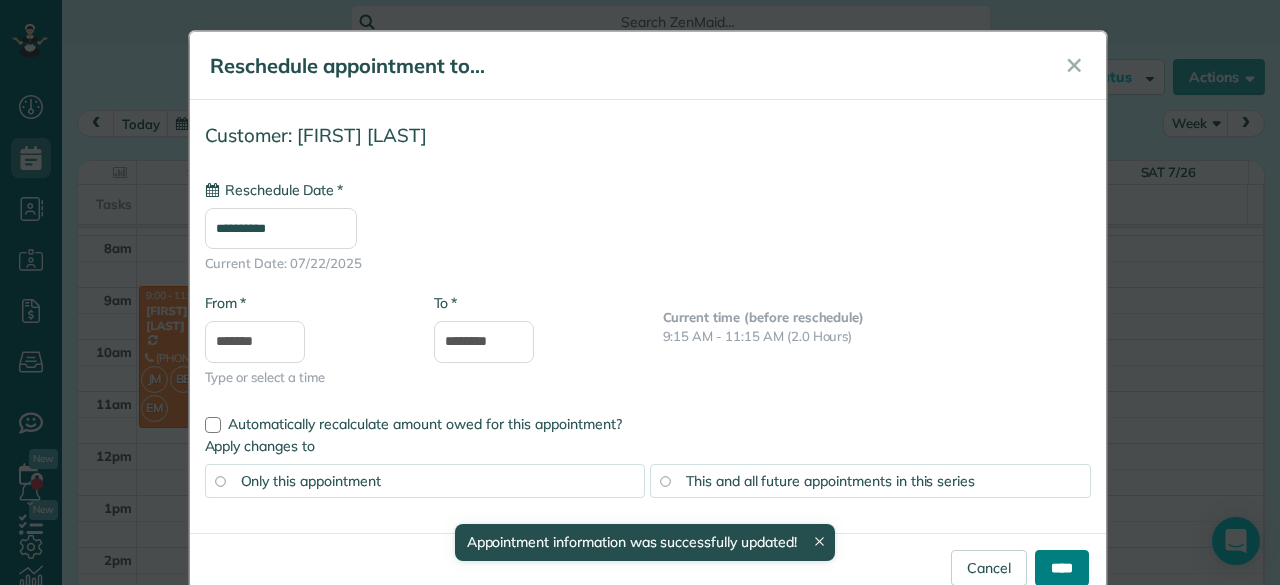 click on "****" at bounding box center (1062, 568) 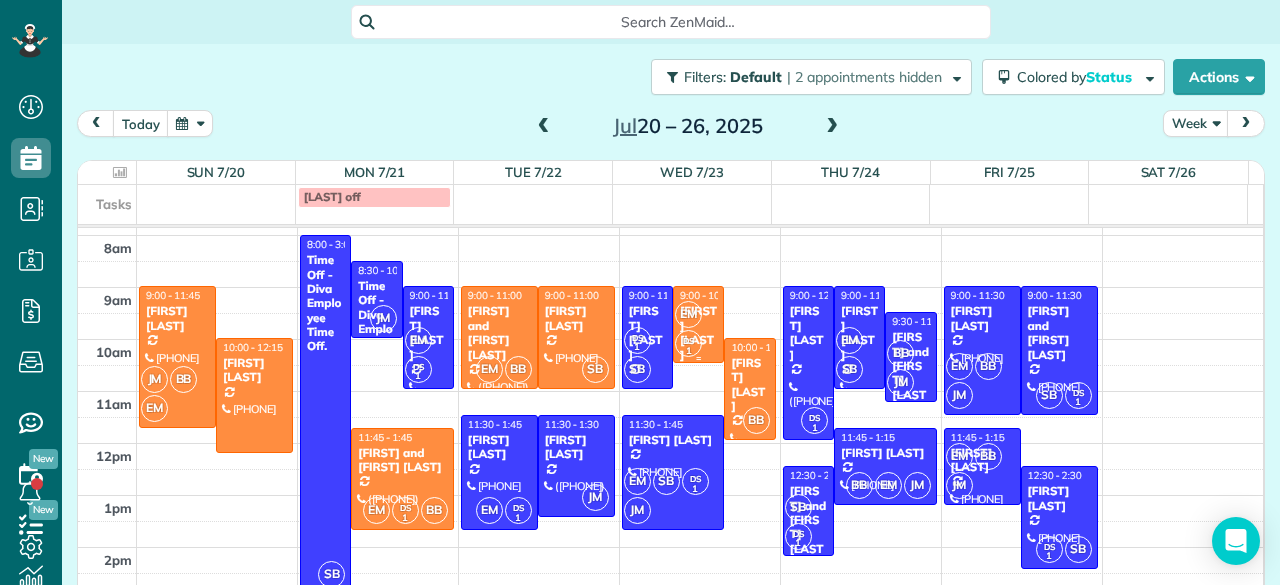 click on "9:00 - 10:30" at bounding box center (707, 295) 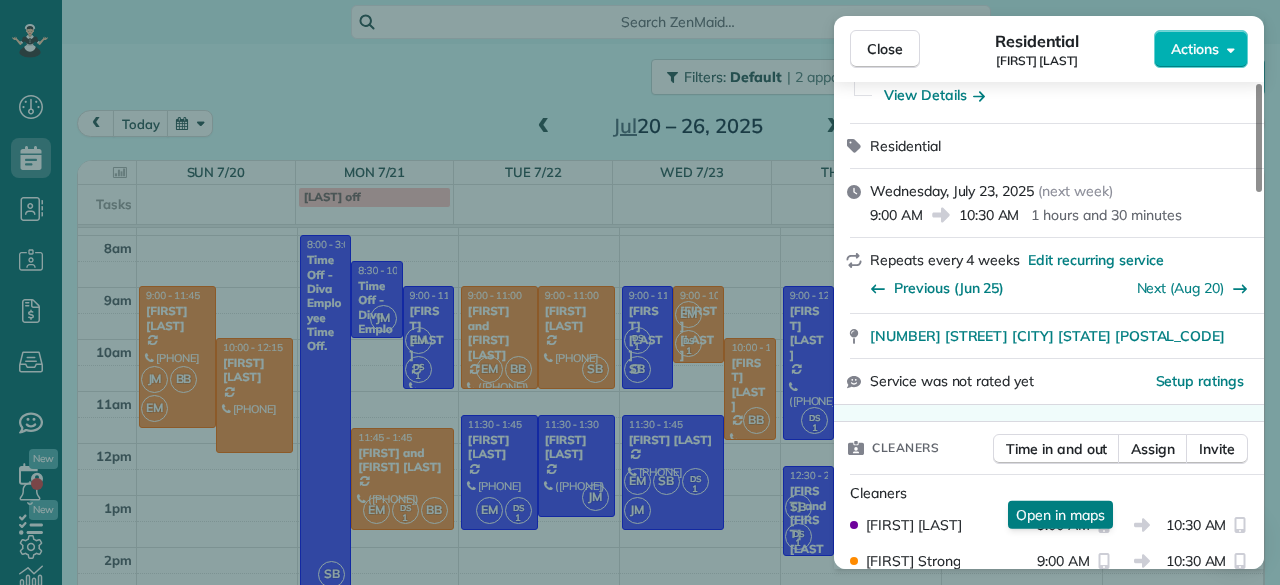 scroll, scrollTop: 198, scrollLeft: 0, axis: vertical 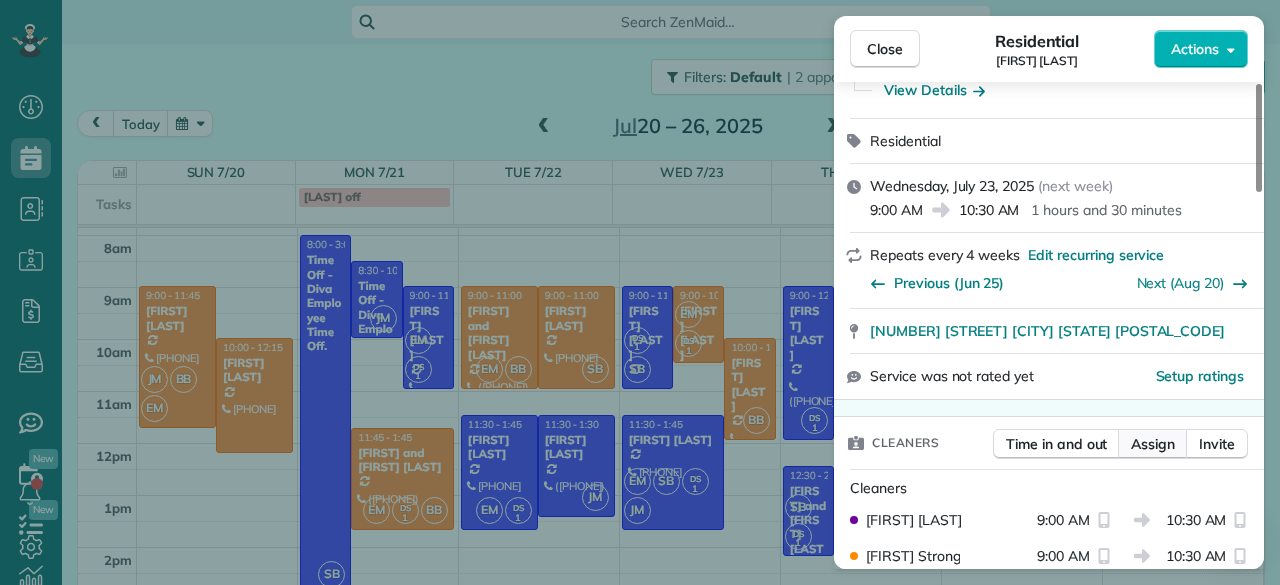 click on "Assign" at bounding box center (1153, 444) 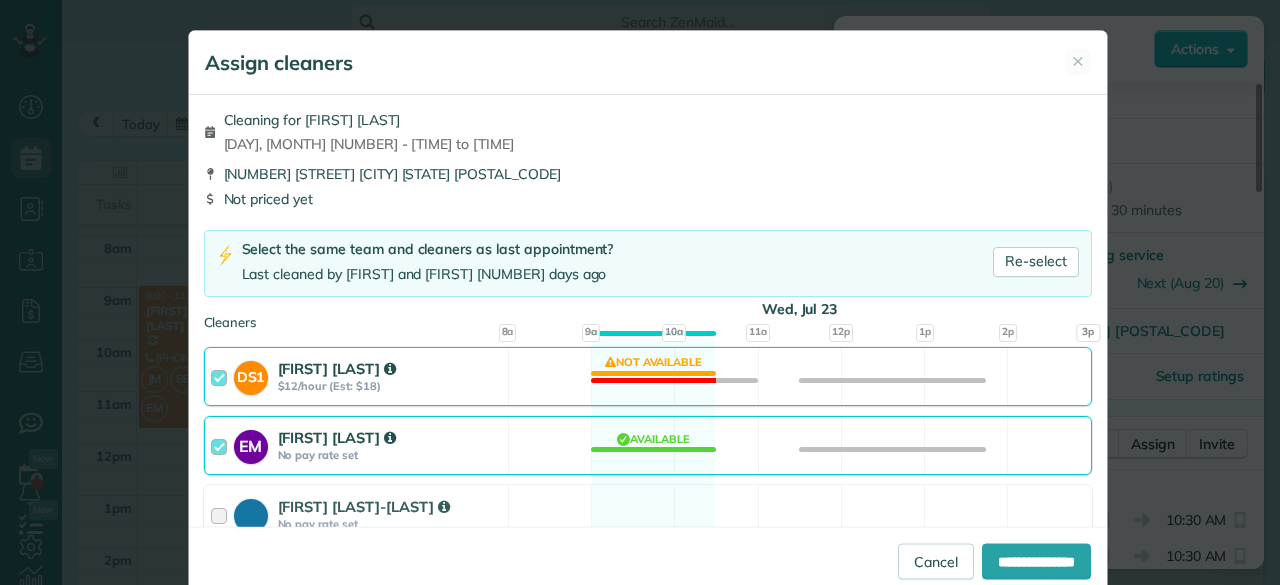click on "No pay rate set" at bounding box center (390, 455) 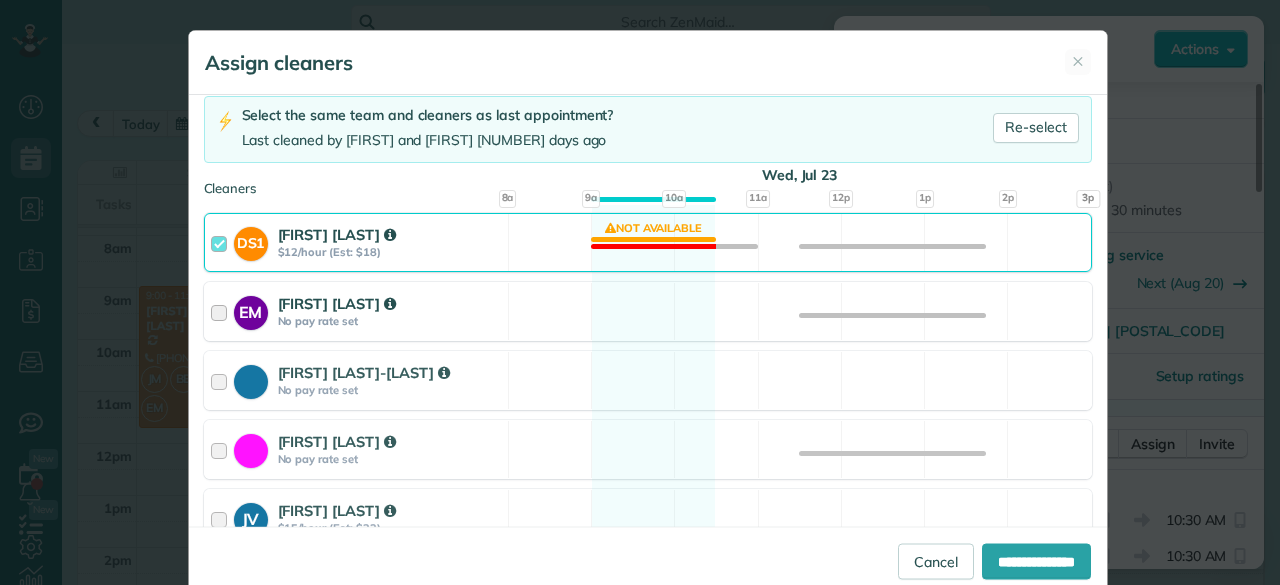 scroll, scrollTop: 133, scrollLeft: 0, axis: vertical 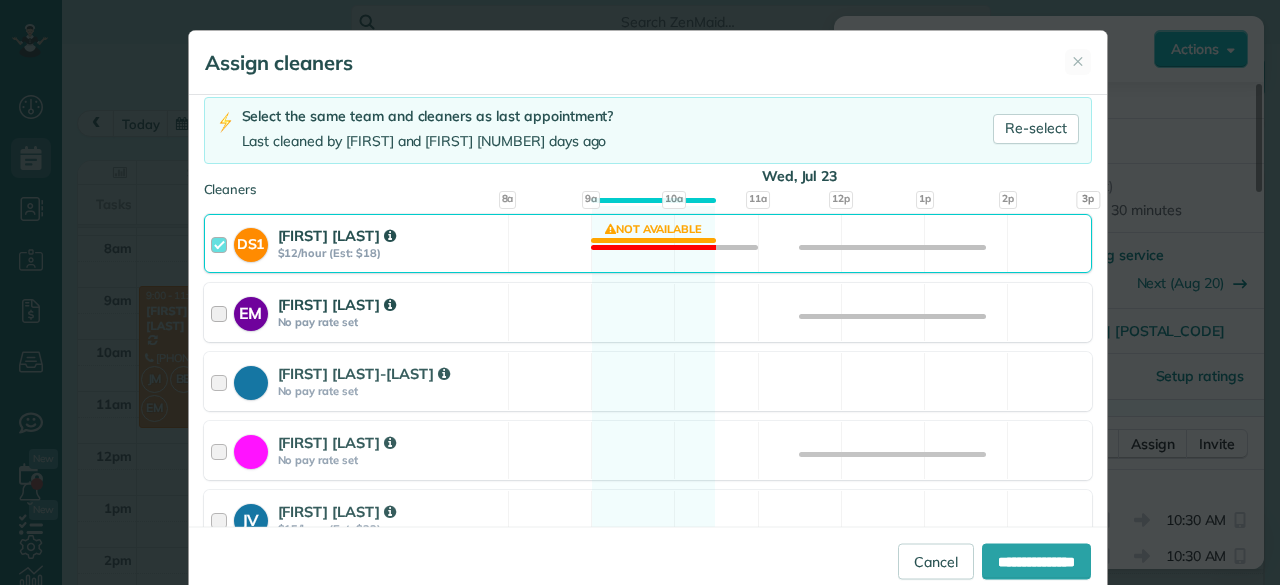 click on "No pay rate set" at bounding box center [390, 460] 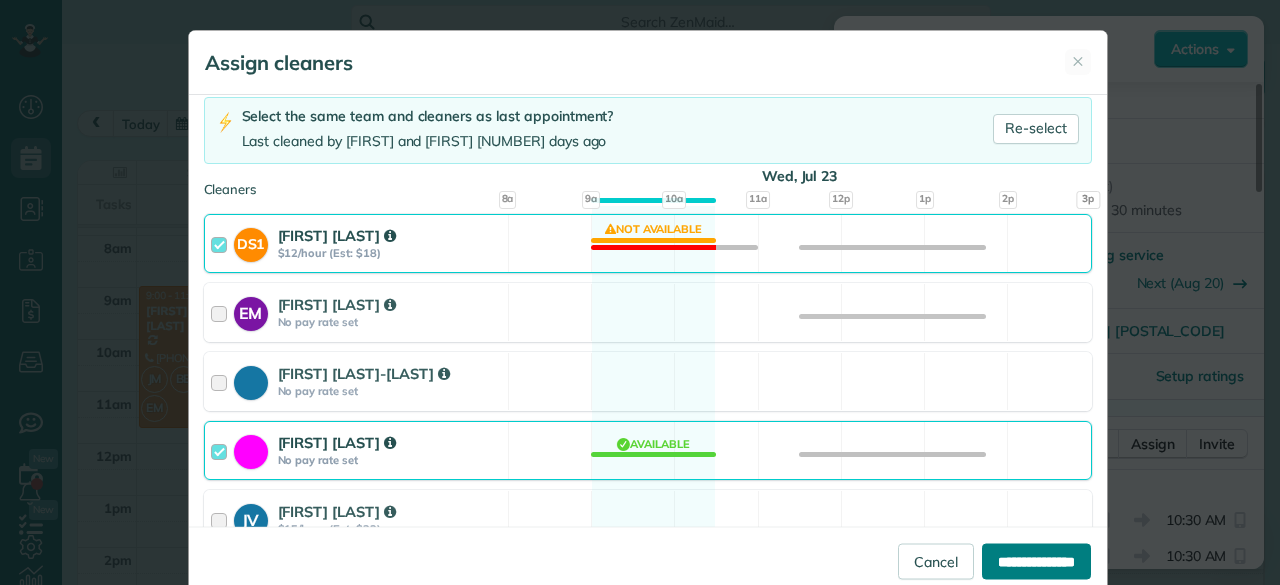 click on "**********" at bounding box center [1036, 561] 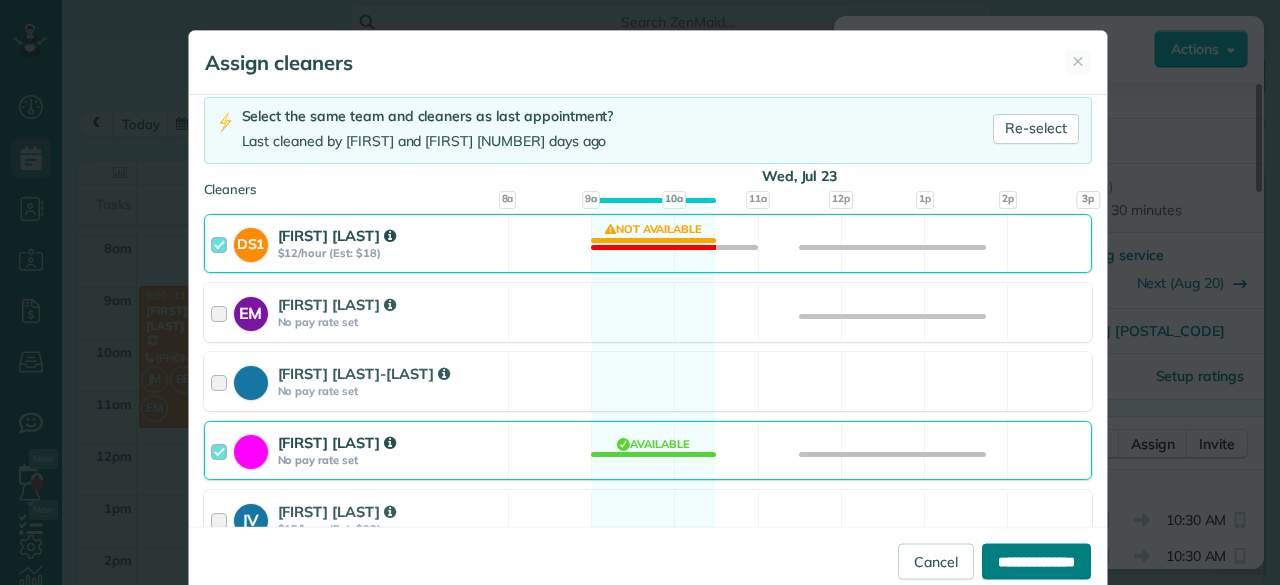 type on "**********" 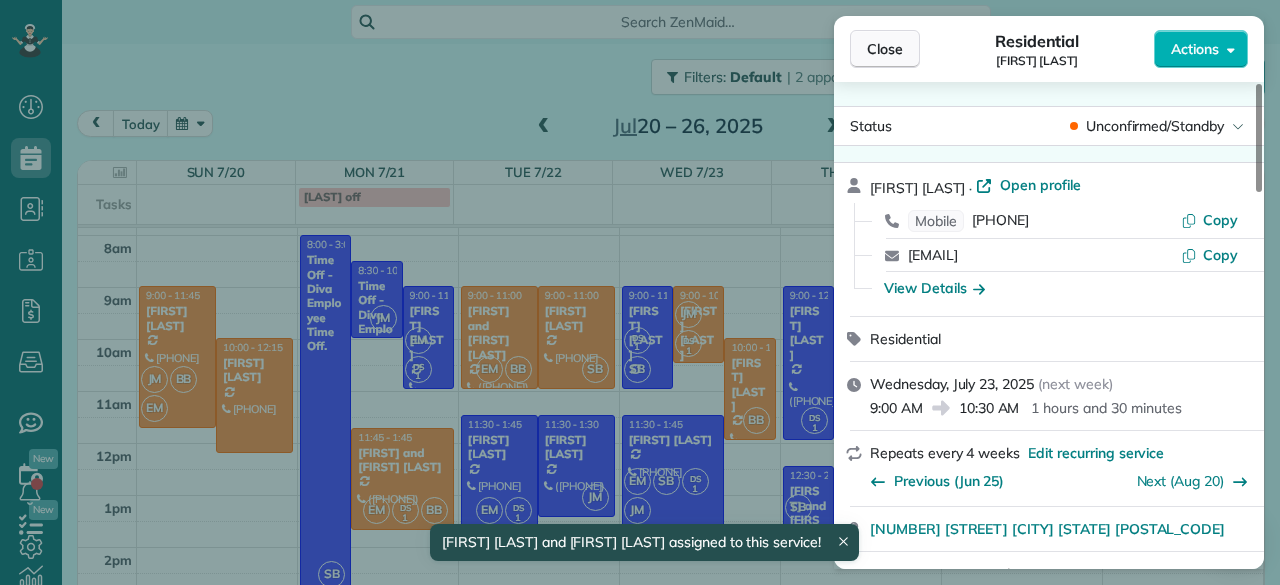 click on "Close" at bounding box center (885, 49) 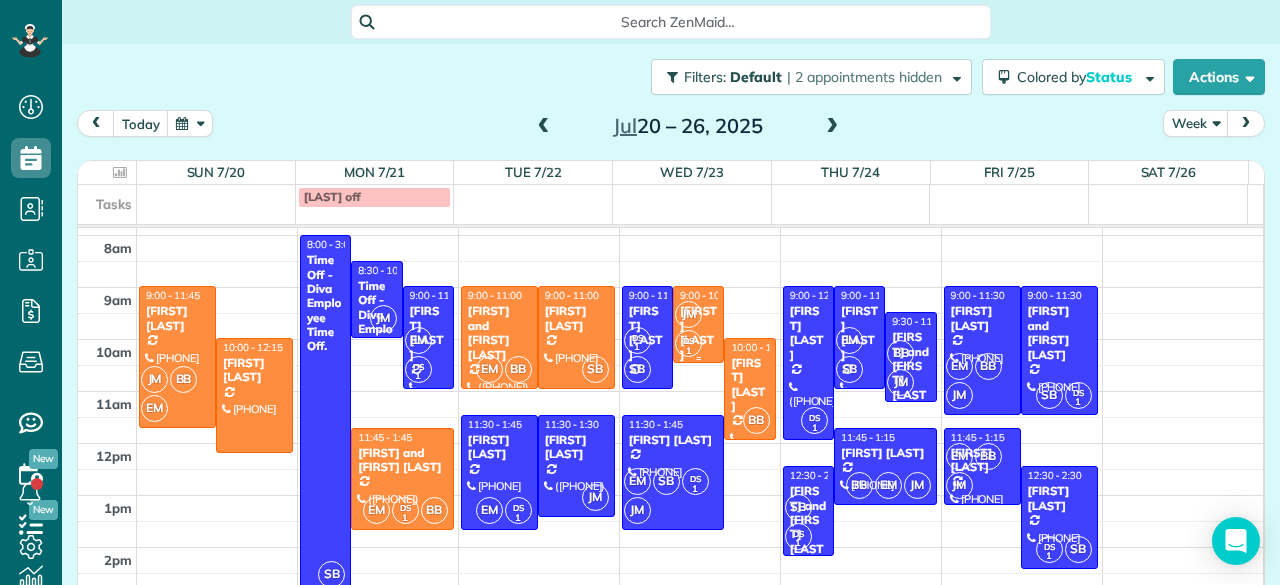 click on "DS 1" at bounding box center (688, 343) 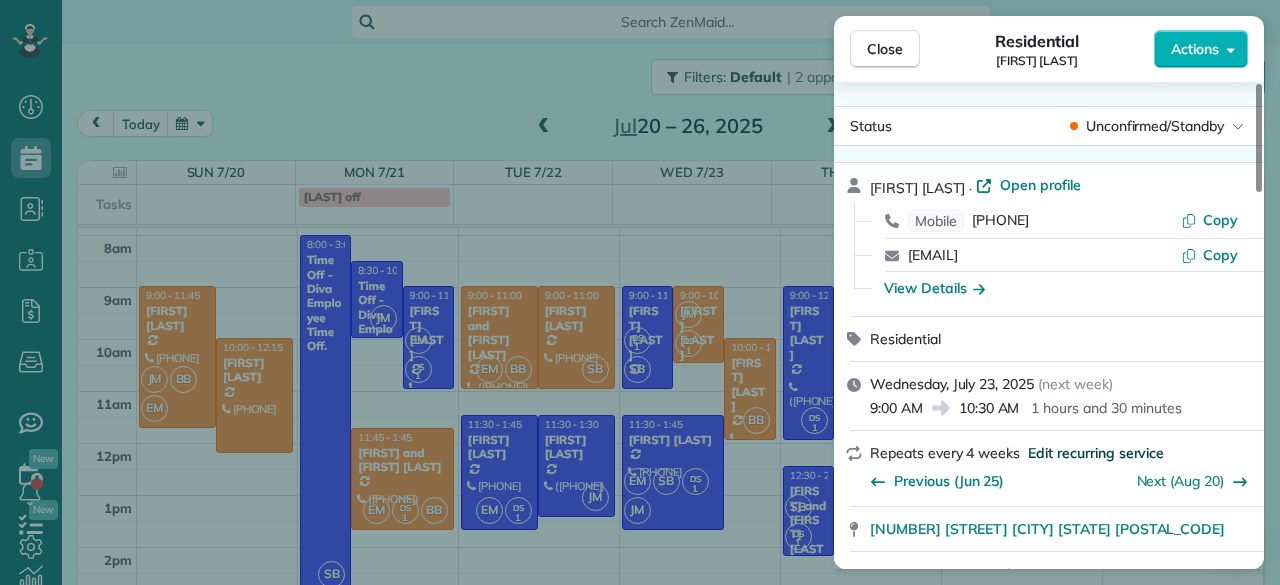 scroll, scrollTop: 256, scrollLeft: 0, axis: vertical 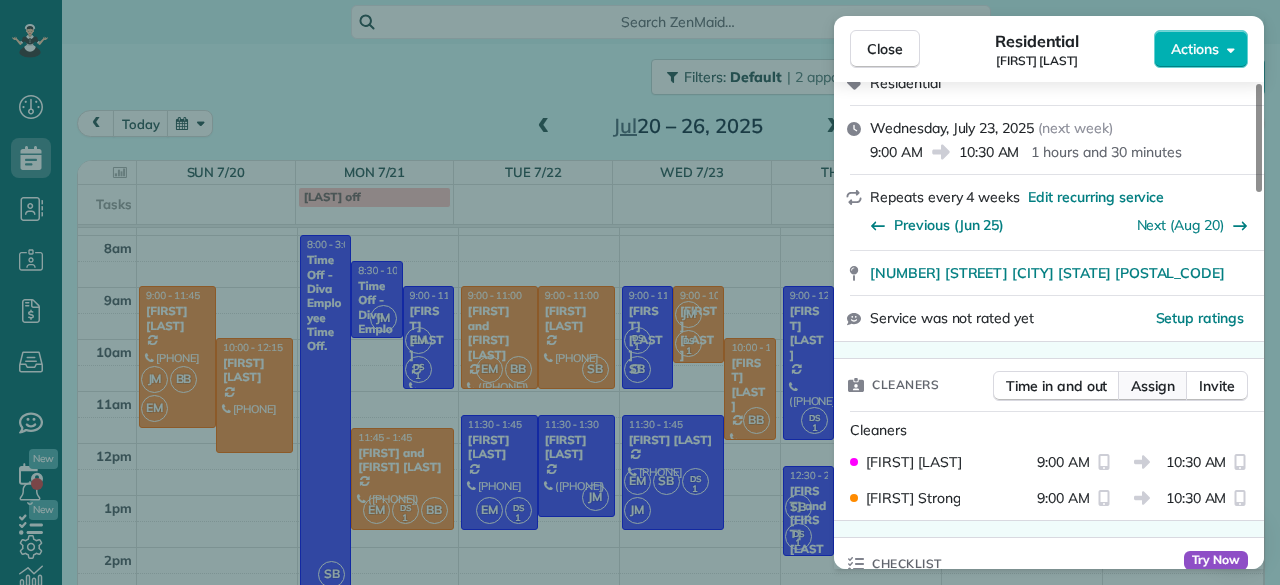 click on "Assign" at bounding box center (1153, 386) 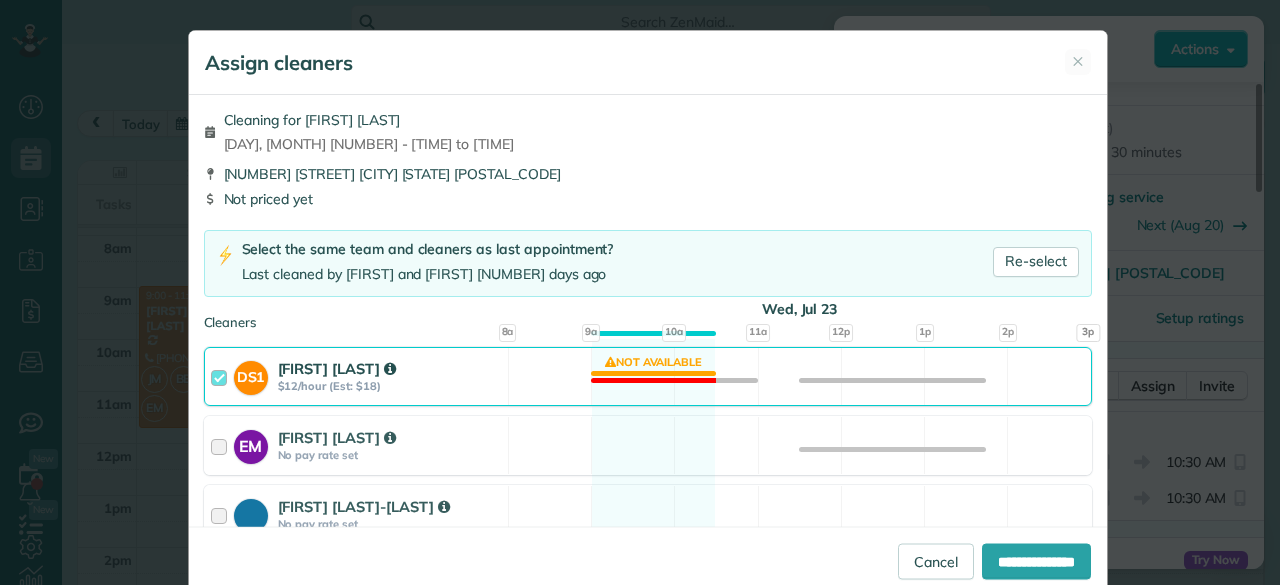 click on "[FIRST] [LAST]
[PRICE]/hour (Est: [PRICE])
Not available" at bounding box center (648, 376) 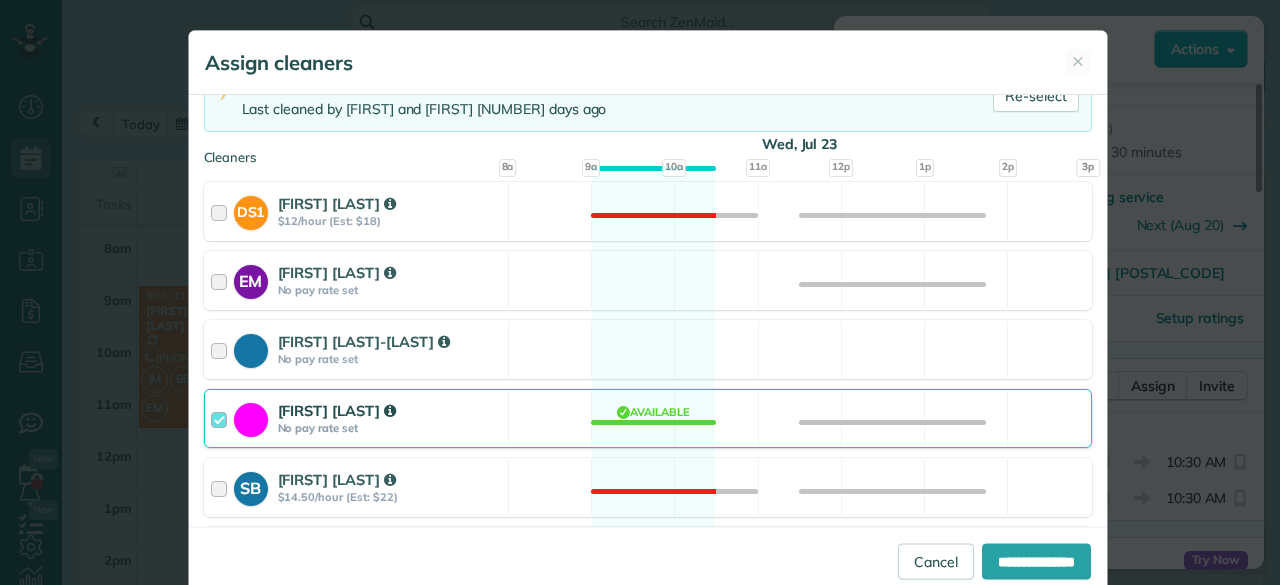 scroll, scrollTop: 166, scrollLeft: 0, axis: vertical 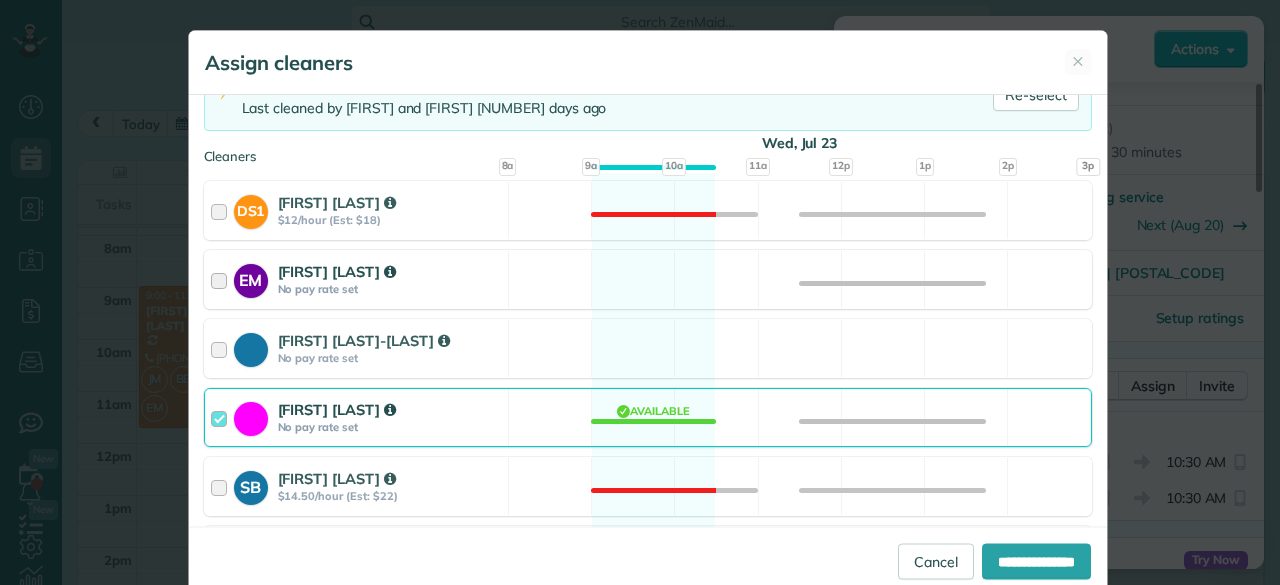 drag, startPoint x: 538, startPoint y: 473, endPoint x: 574, endPoint y: 276, distance: 200.26233 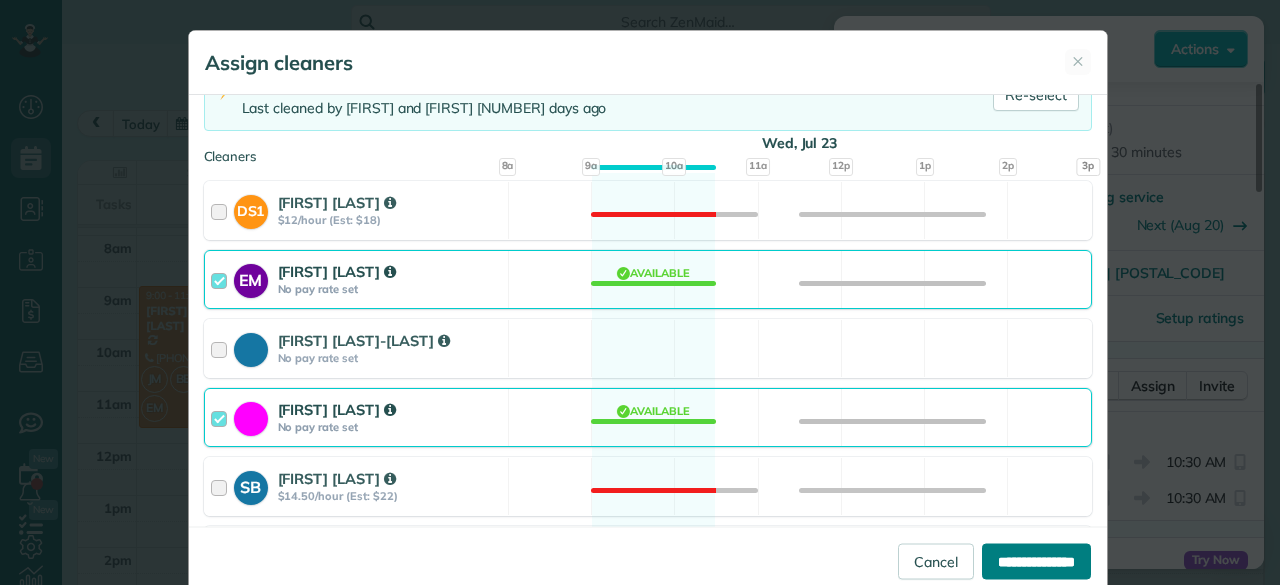 click on "**********" at bounding box center (1036, 561) 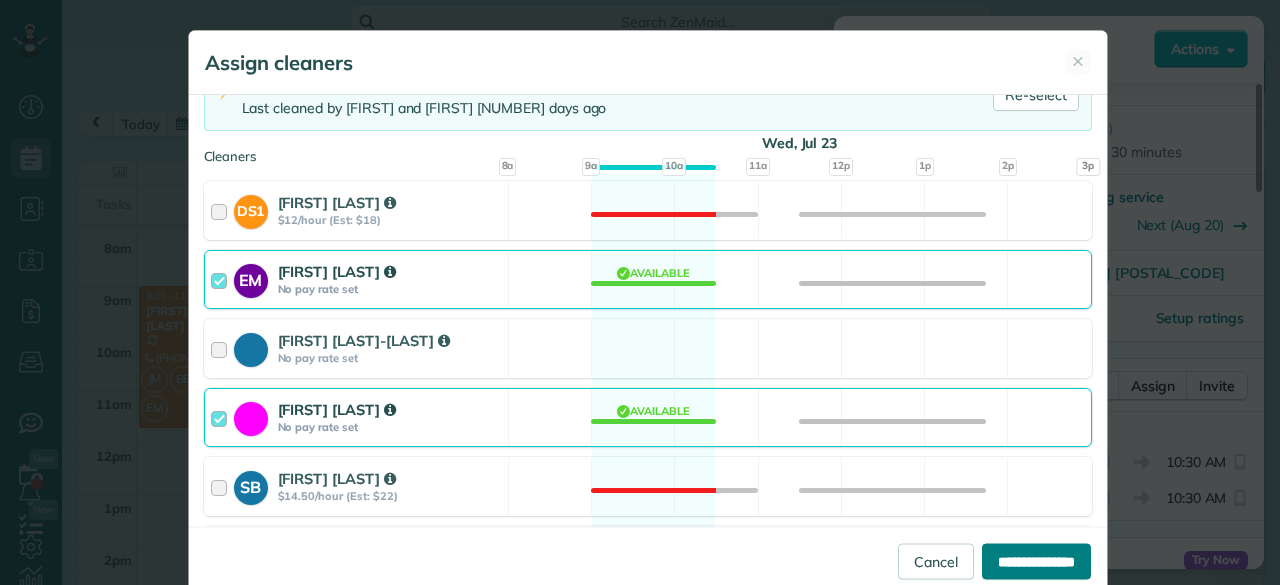 type on "**********" 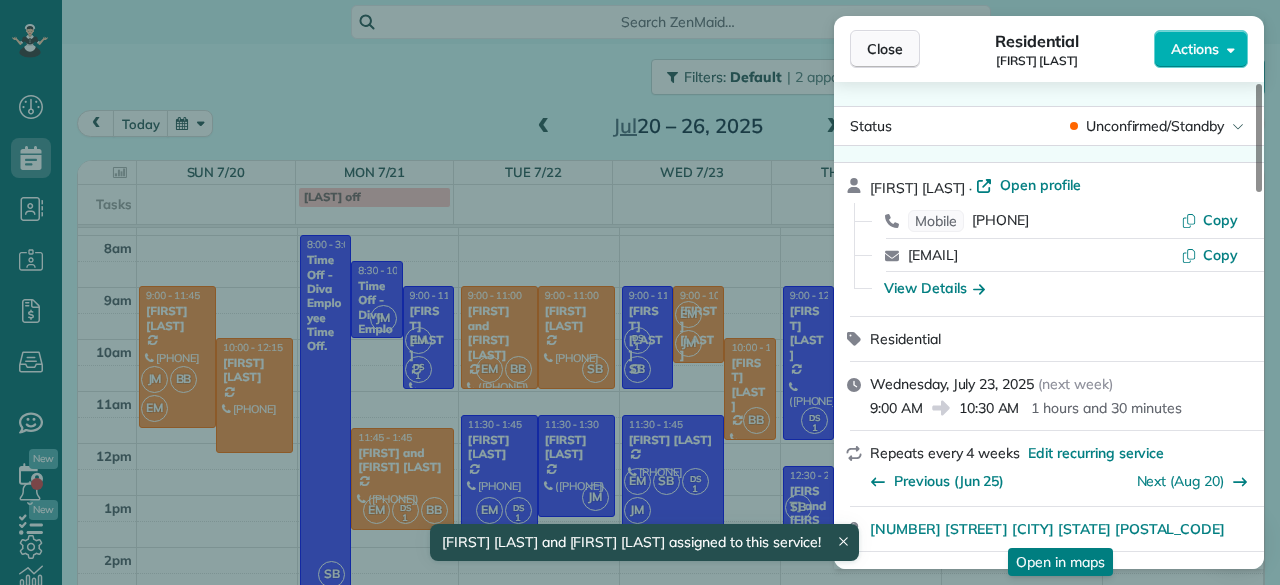 click on "Close" at bounding box center [885, 49] 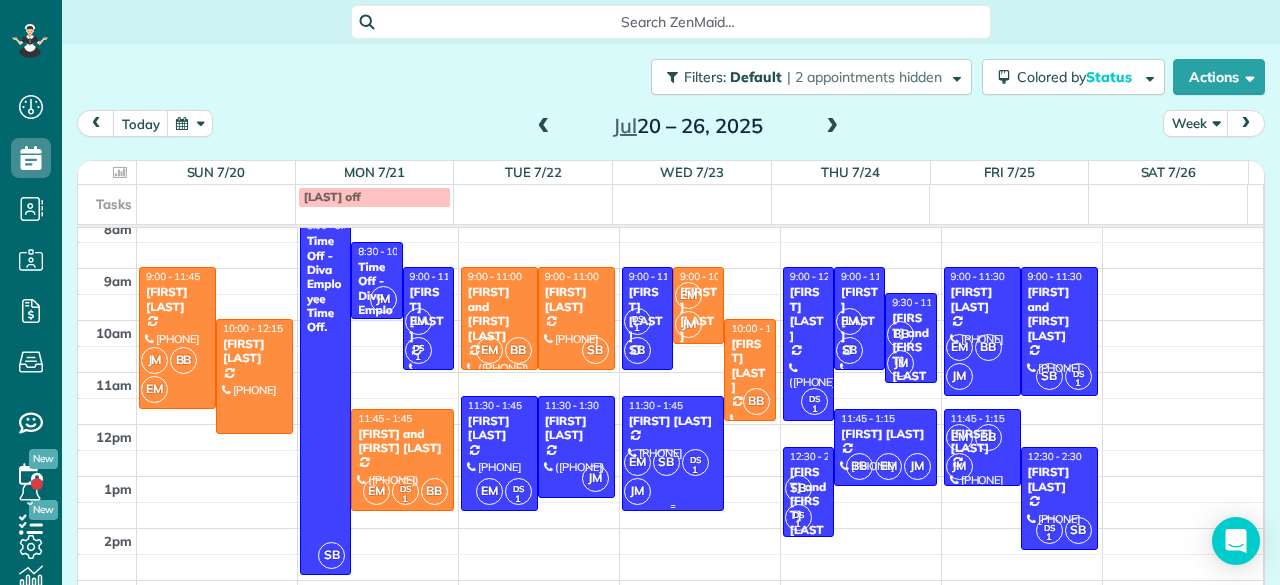 scroll, scrollTop: 58, scrollLeft: 0, axis: vertical 